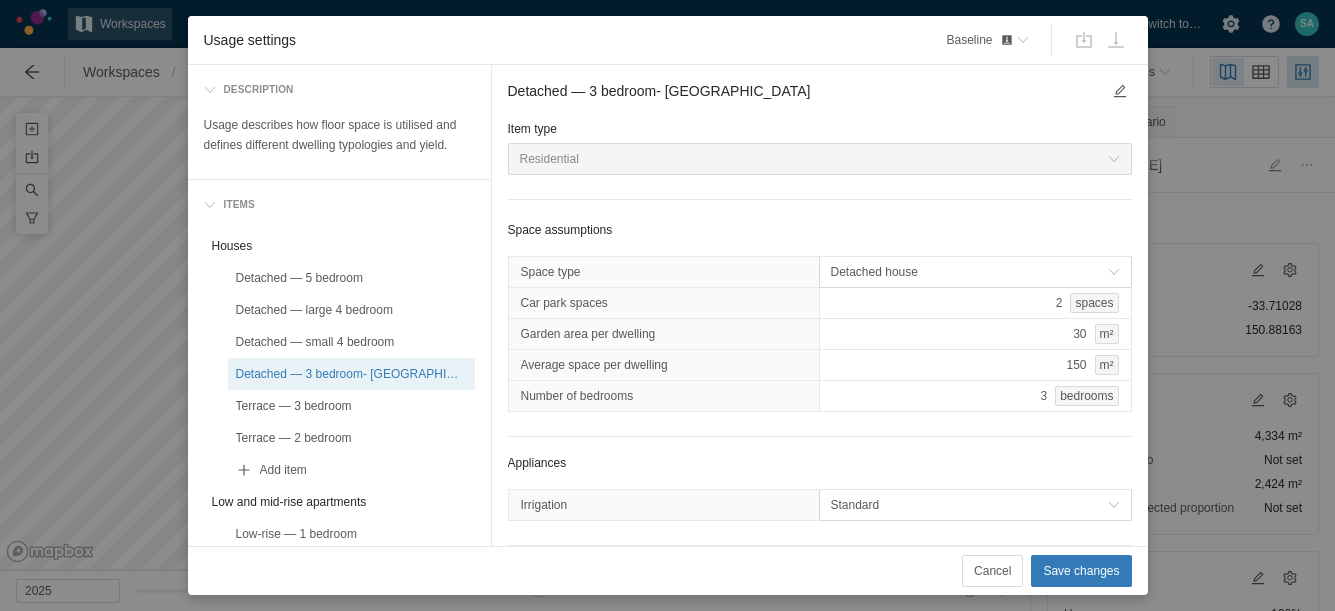 scroll, scrollTop: 0, scrollLeft: 0, axis: both 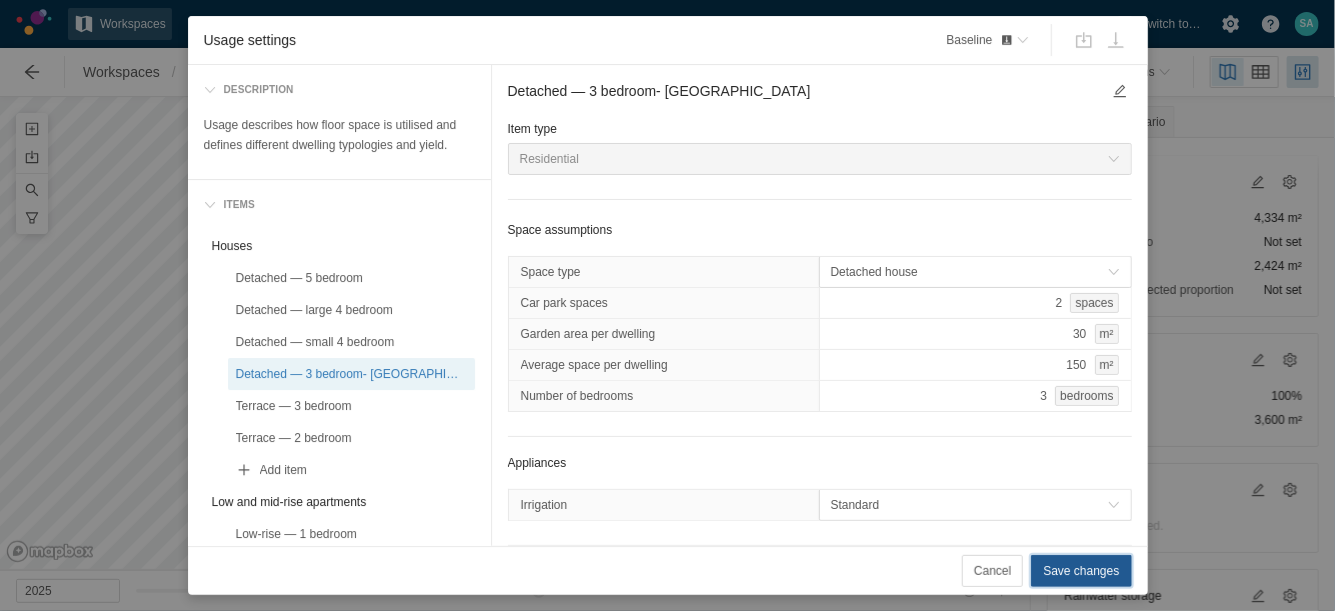 click on "Save changes" at bounding box center (1081, 571) 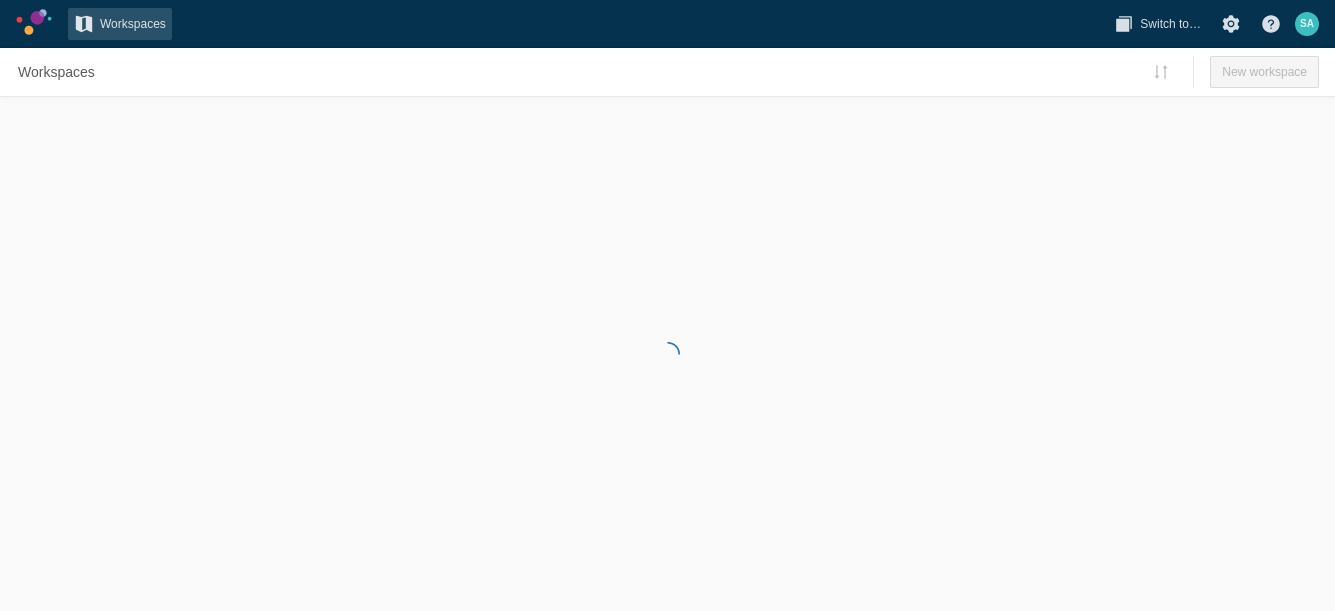 scroll, scrollTop: 0, scrollLeft: 0, axis: both 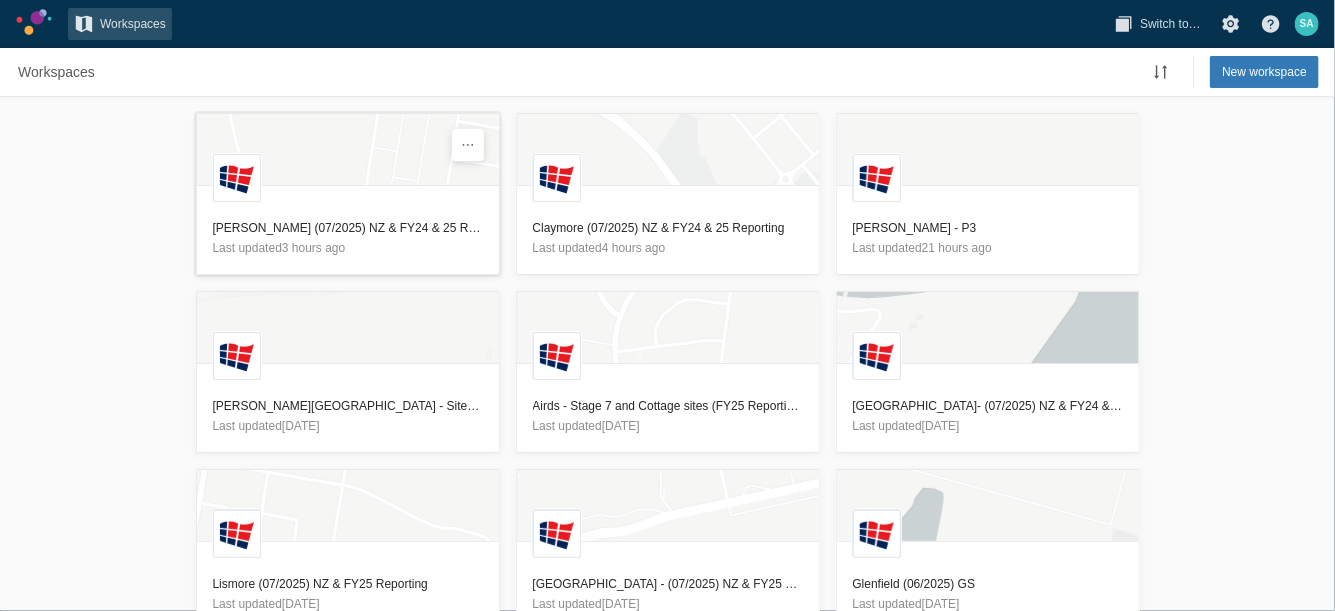 click on "[PERSON_NAME] (07/2025) NZ & FY24 & 25 Reporting" at bounding box center [348, 228] 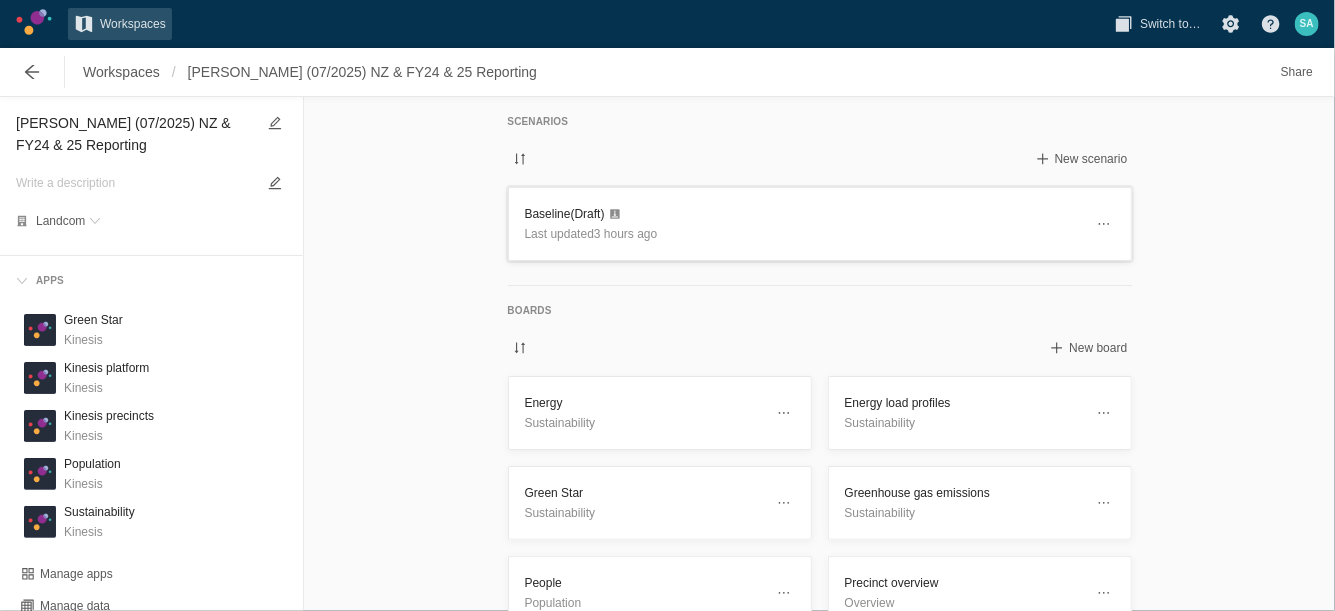 click on "Baseline  (Draft)" at bounding box center (804, 214) 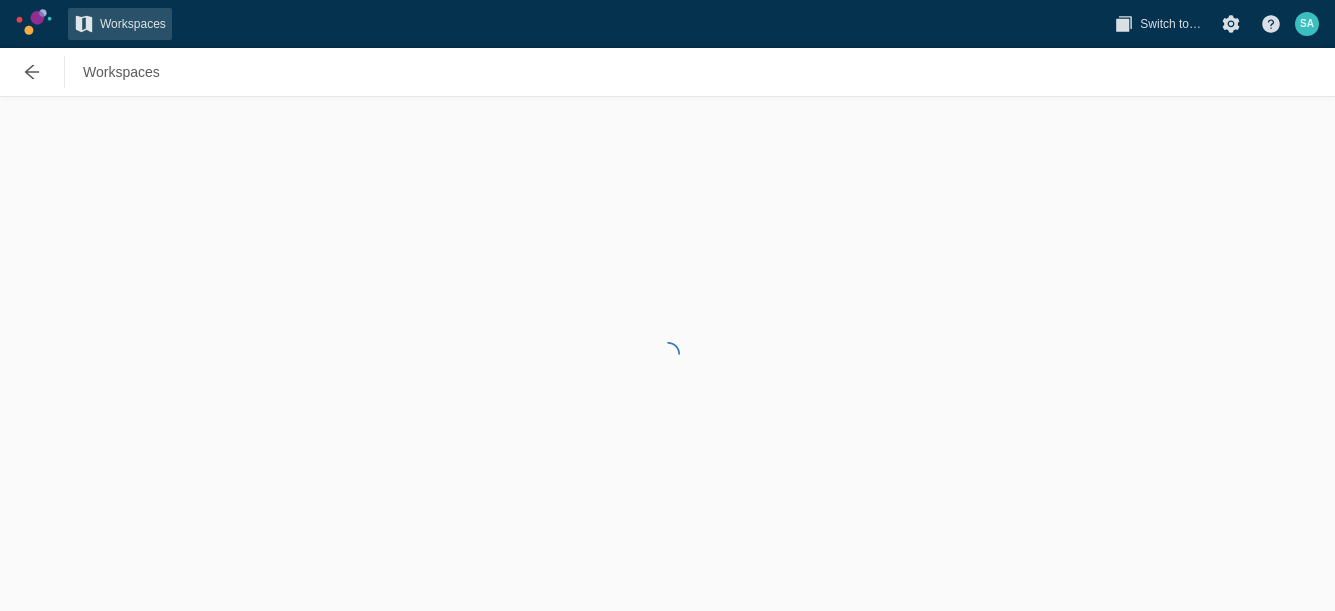 scroll, scrollTop: 0, scrollLeft: 0, axis: both 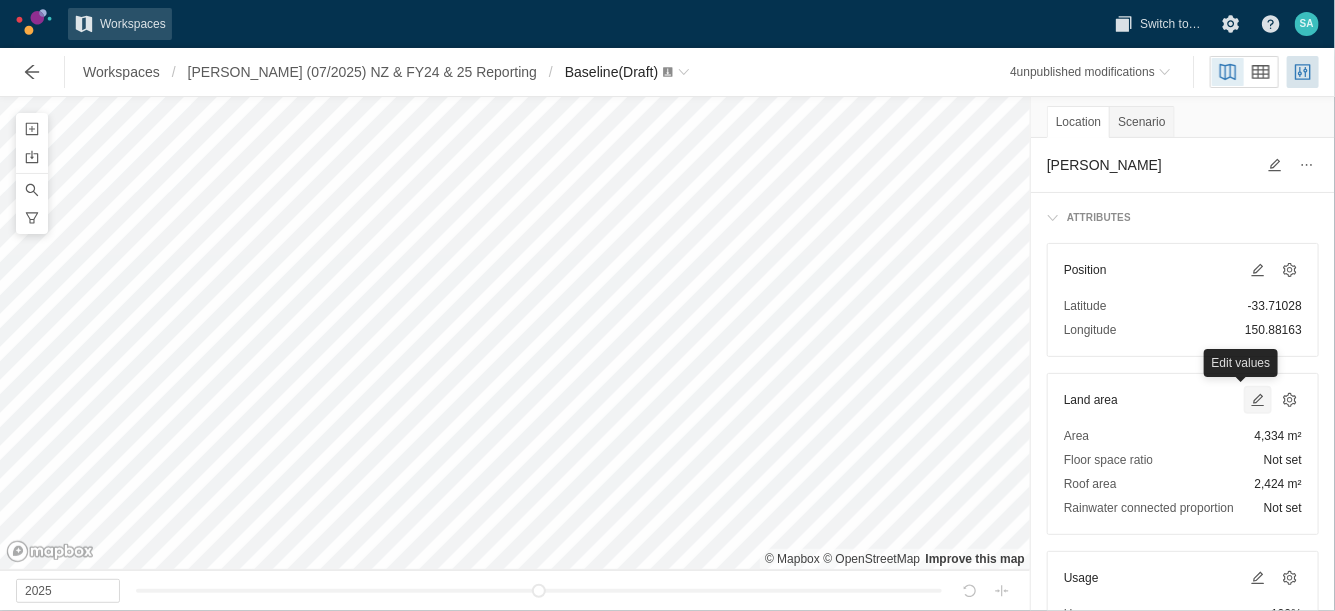click at bounding box center [1258, 400] 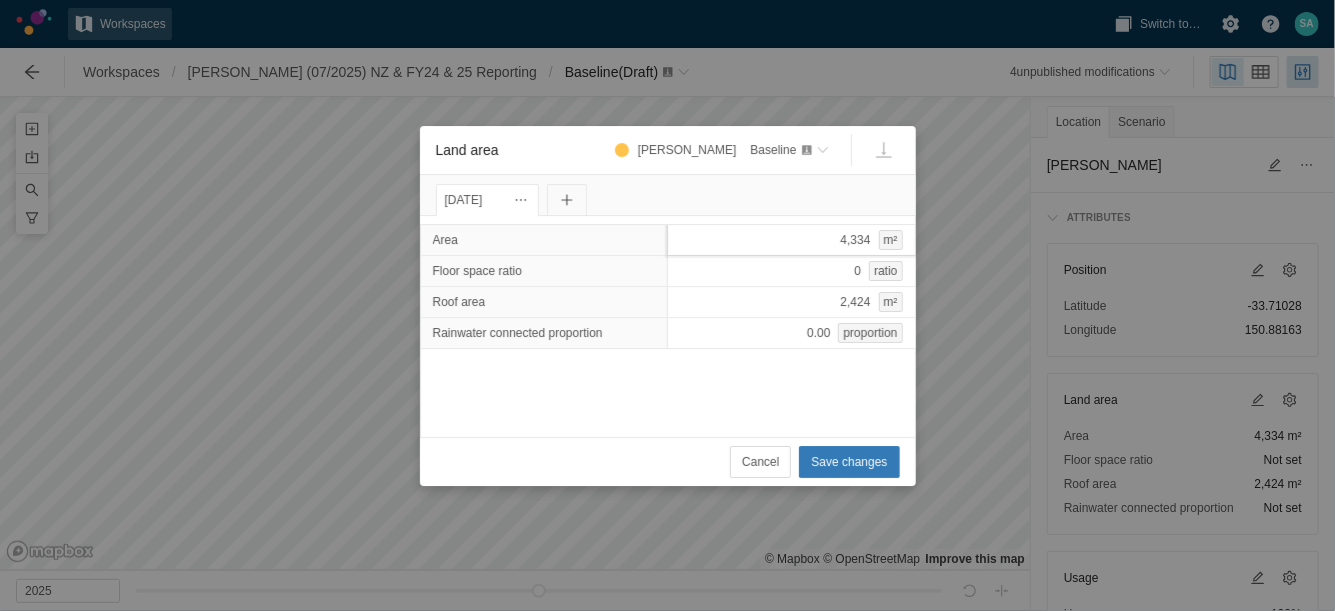 click on "4,334 m²" at bounding box center [791, 240] 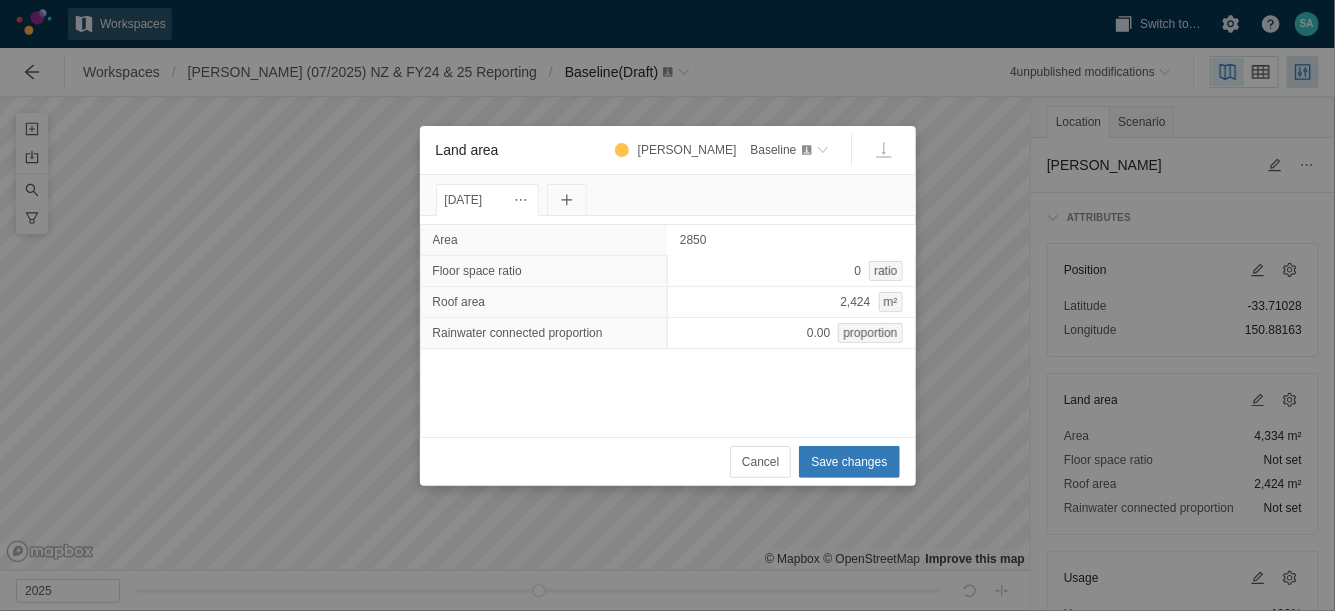 type on "28500" 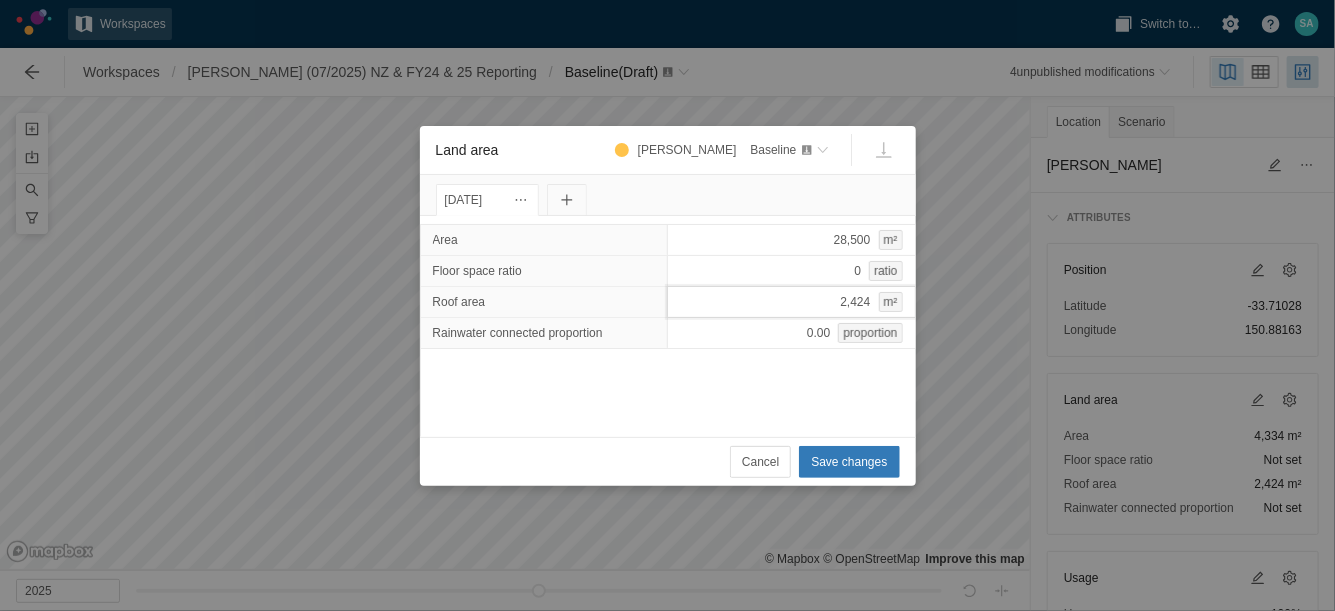 click on "2,424 m²" at bounding box center [791, 302] 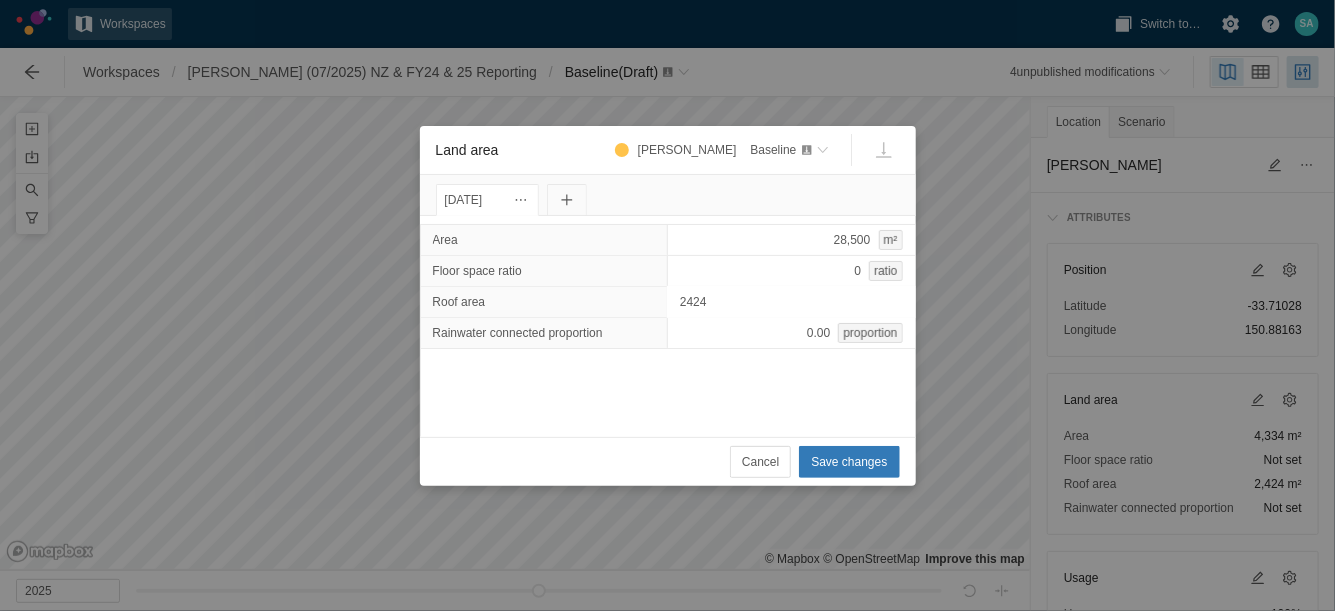 click on "2424" at bounding box center (791, 302) 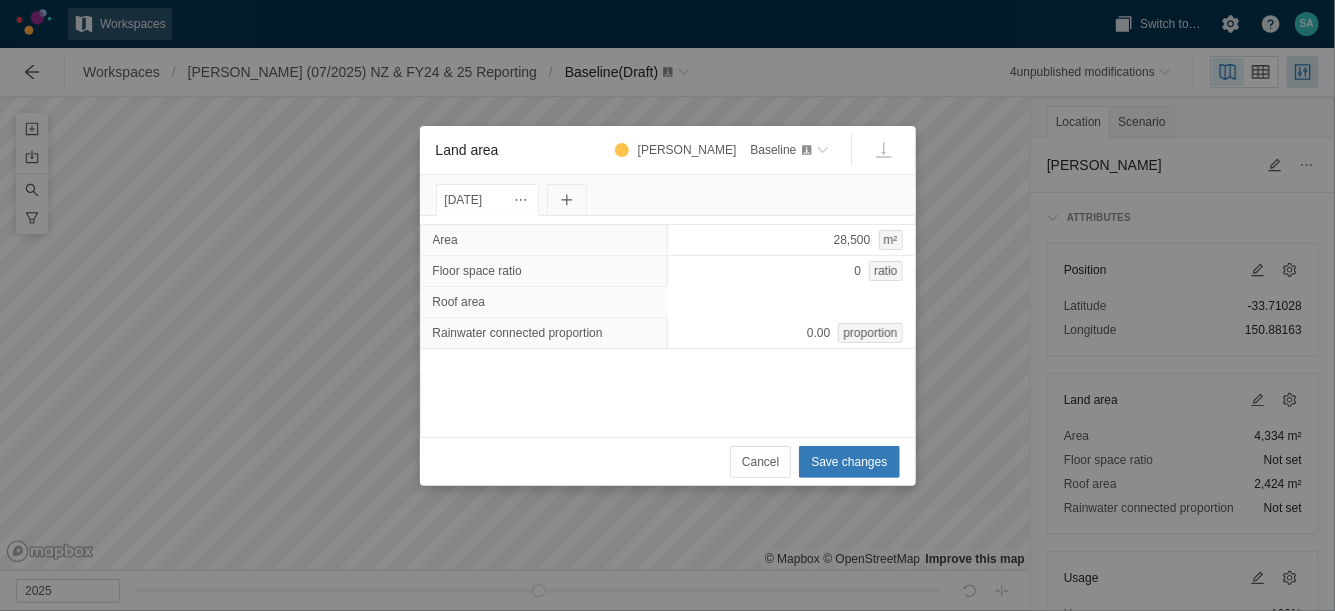 type on "0" 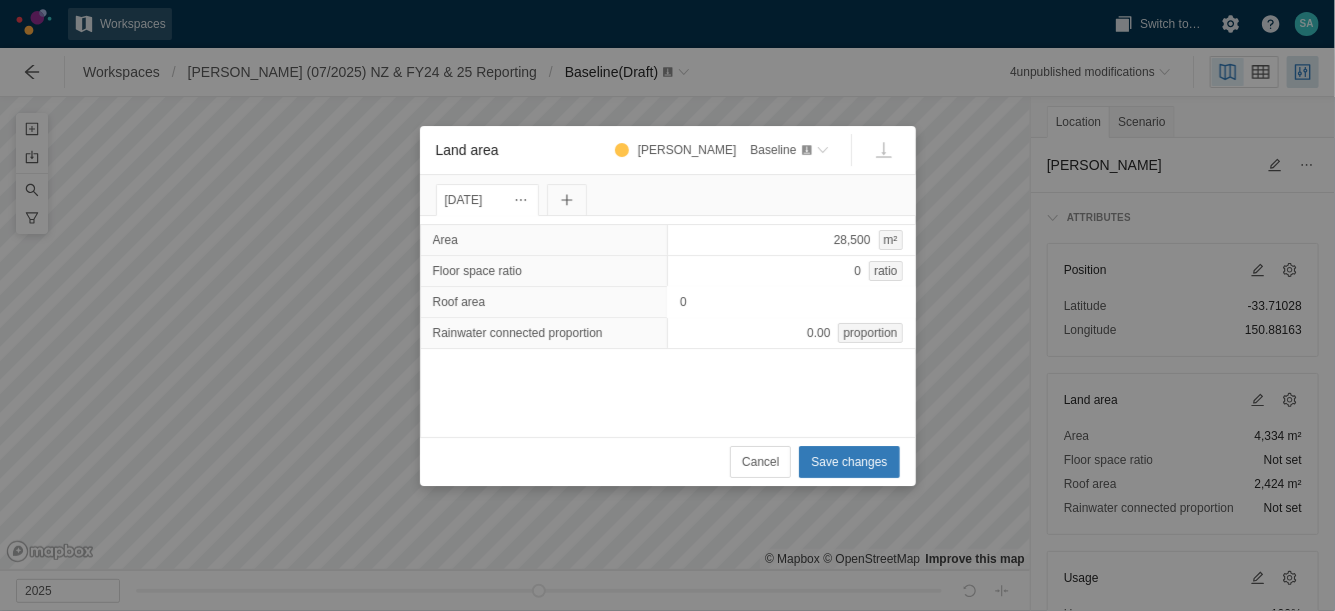click on "Cancel Save changes" at bounding box center (668, 461) 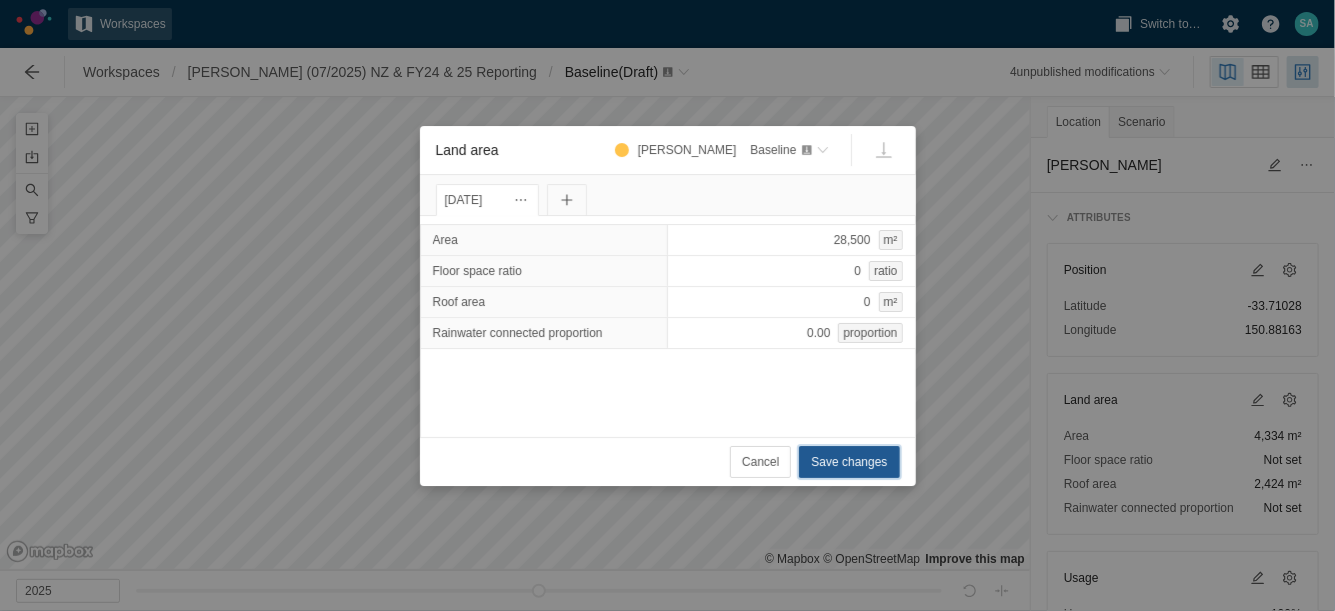 click on "Save changes" at bounding box center (849, 462) 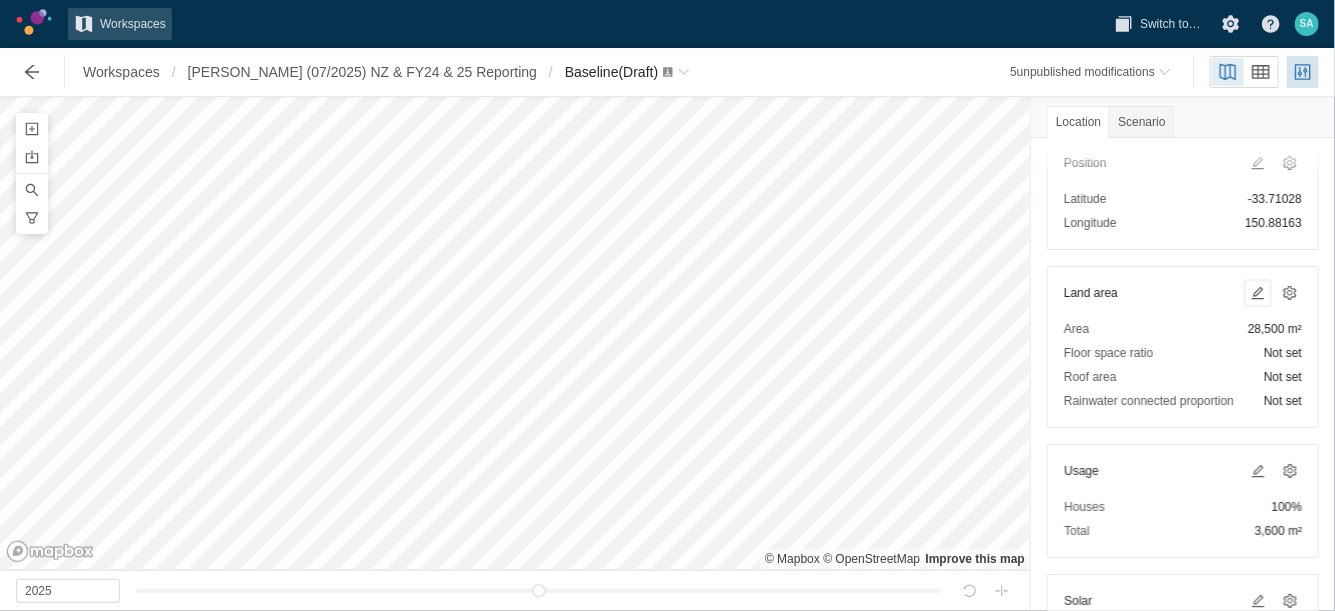 scroll, scrollTop: 106, scrollLeft: 0, axis: vertical 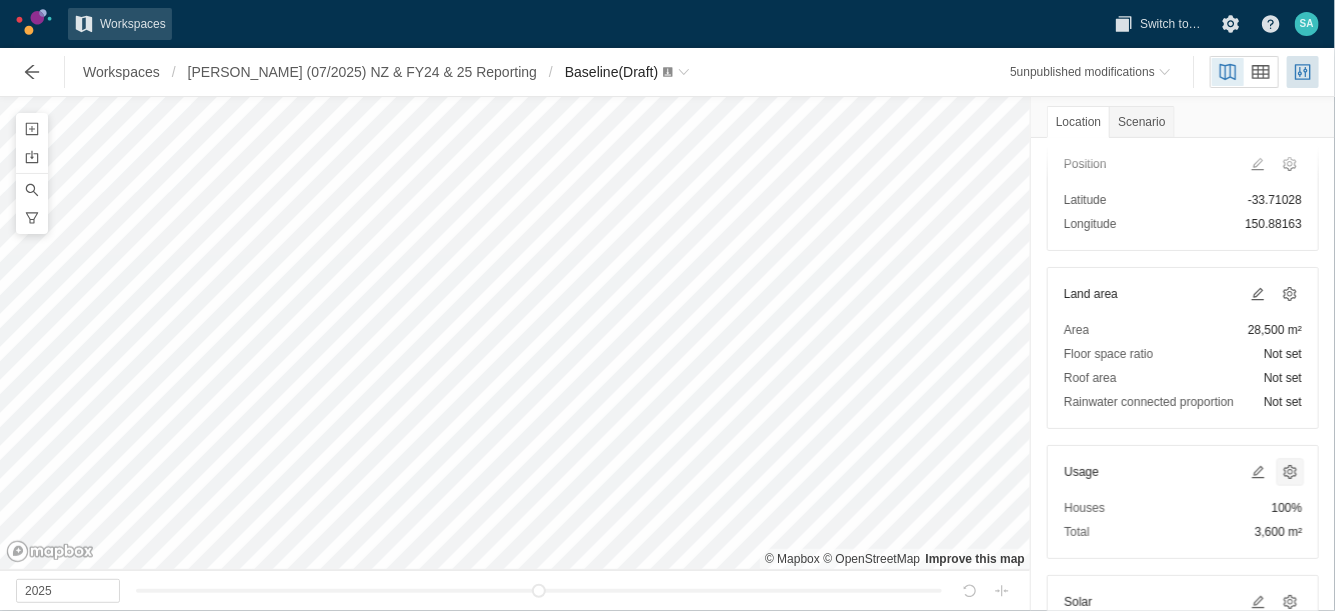 click at bounding box center [1290, 472] 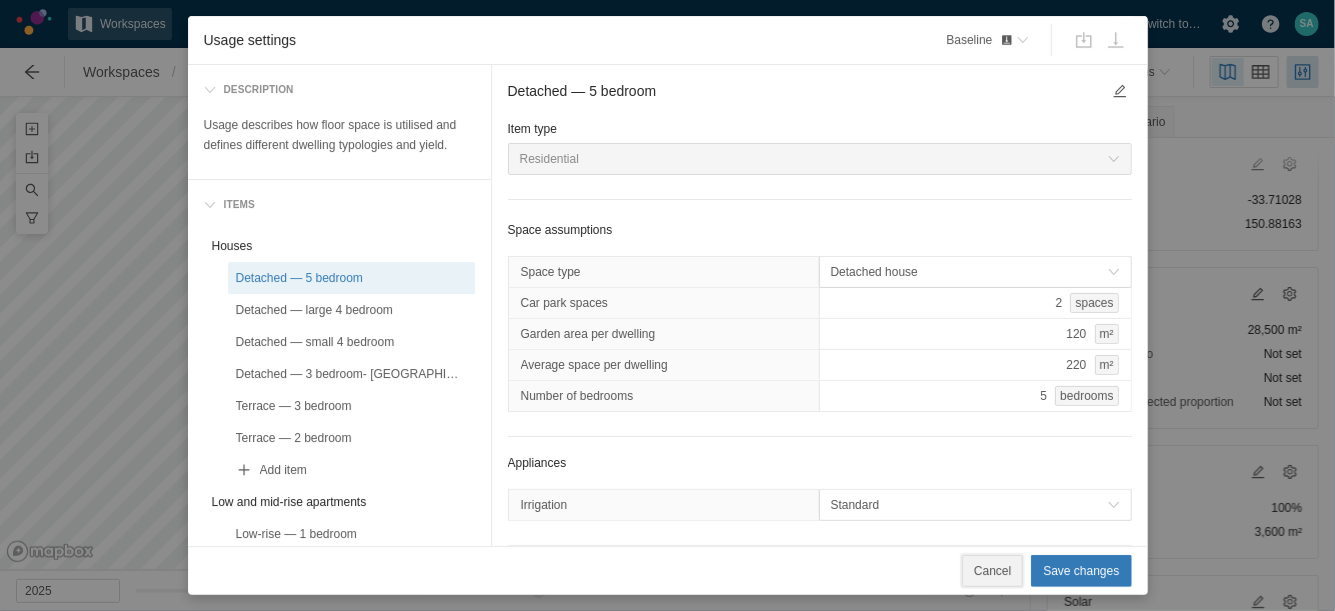 click on "Cancel" at bounding box center [992, 571] 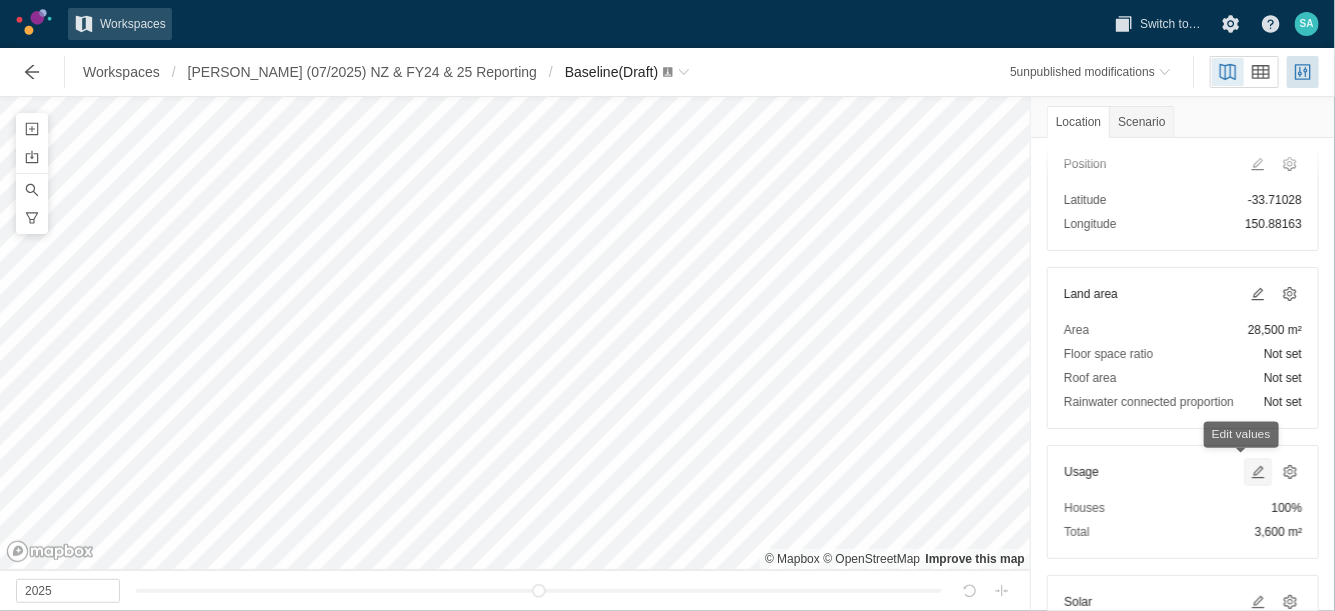 click at bounding box center (1258, 472) 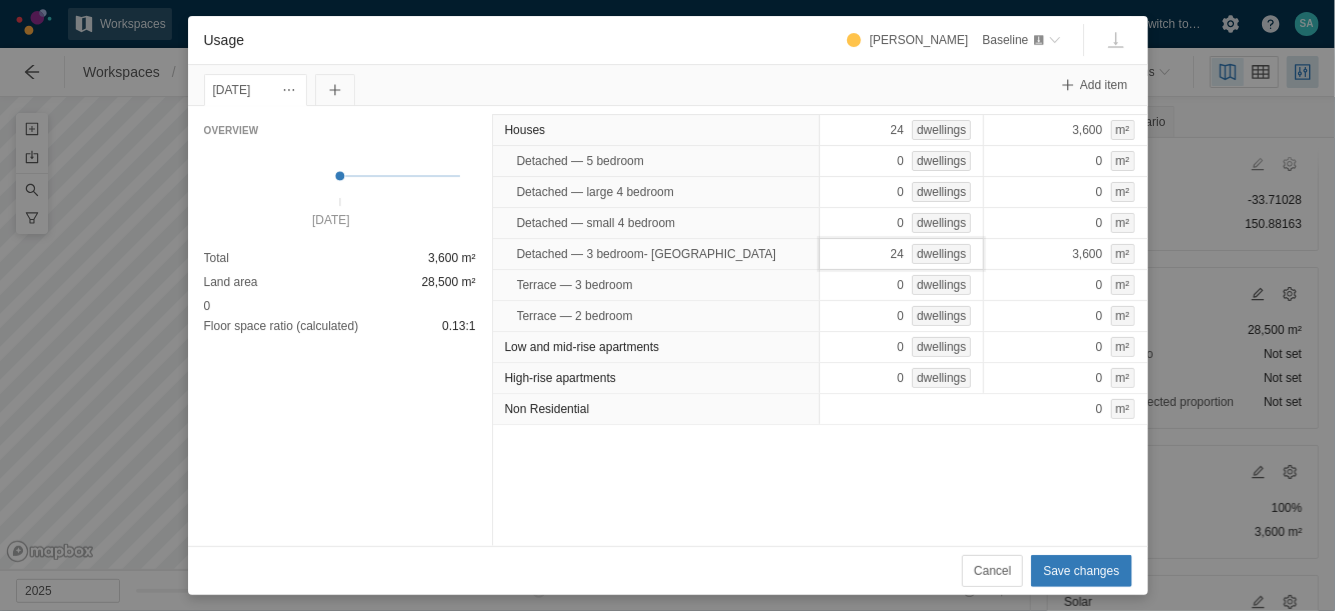 click on "24 dwellings" at bounding box center (901, 254) 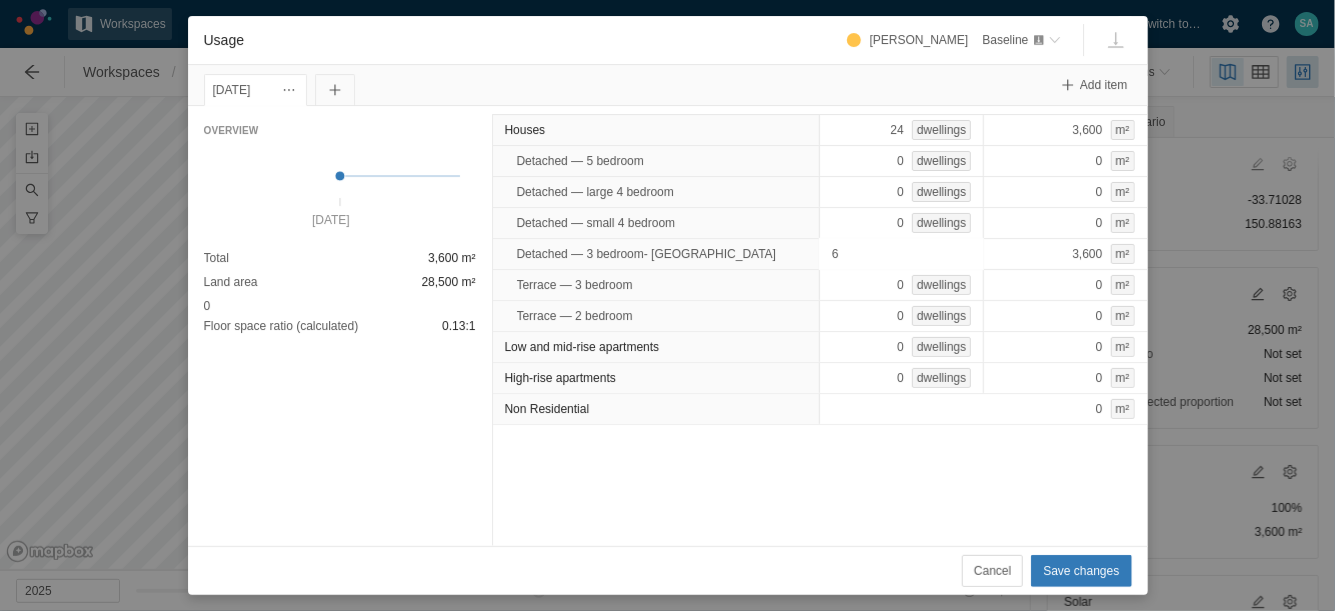 type on "63" 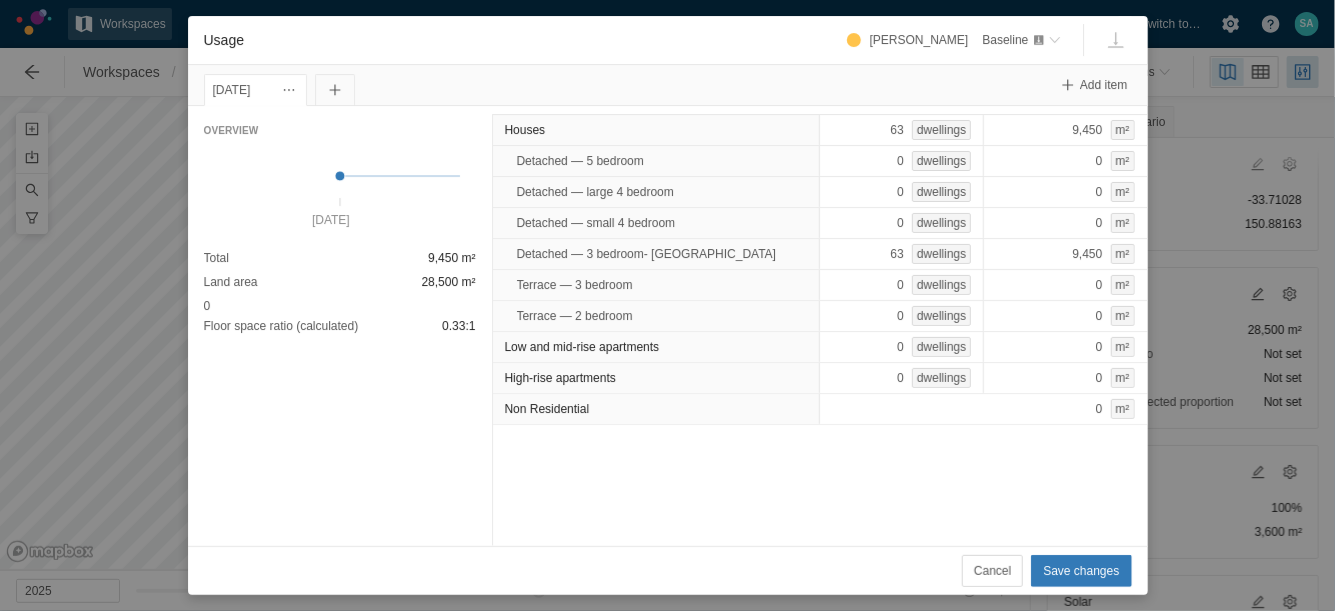 click on "Houses 63 dwellings 9,450 m² Detached — 5 bedroom 0 dwellings 0 m² Detached — large 4 bedroom 0 dwellings 0 m² Detached — small 4 bedroom 0 dwellings 0 m² Detached — 3 bedroom- Schofield 63 dwellings 9,450 m² Terrace — 3 bedroom 0 dwellings 0 m² Terrace — 2 bedroom 0 dwellings 0 m² Low and mid-rise apartments 0 dwellings 0 m² High-rise apartments 0 dwellings 0 m² Non Residential 0 m²" at bounding box center (820, 326) 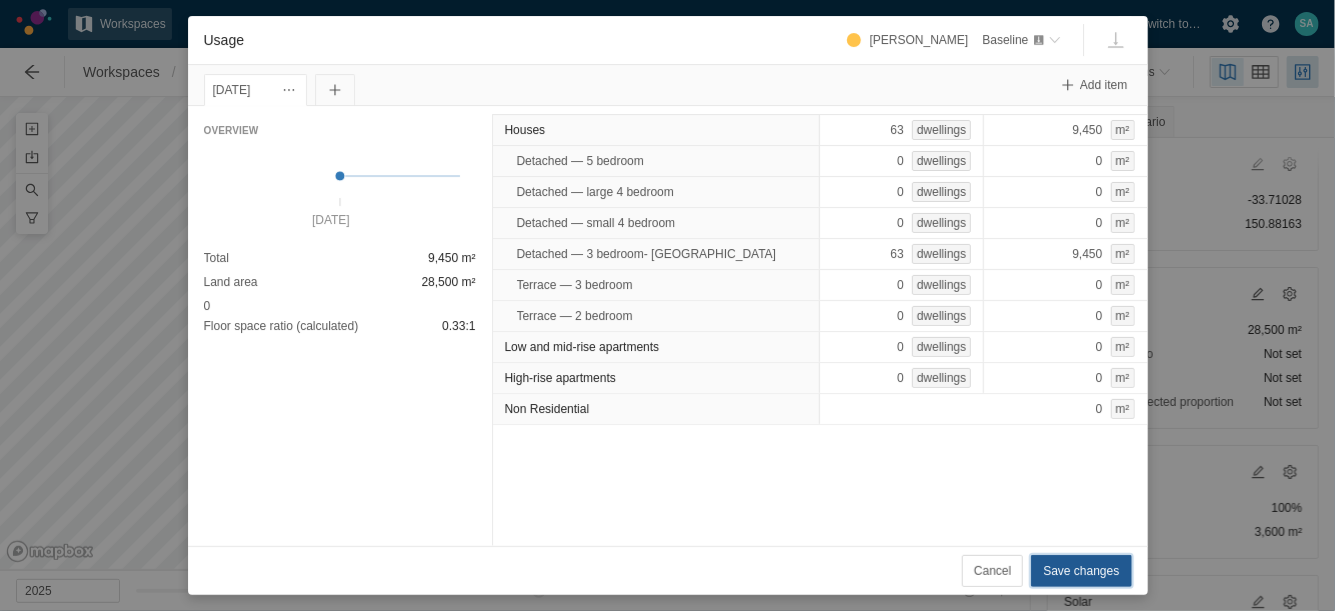 click on "Save changes" at bounding box center (1081, 571) 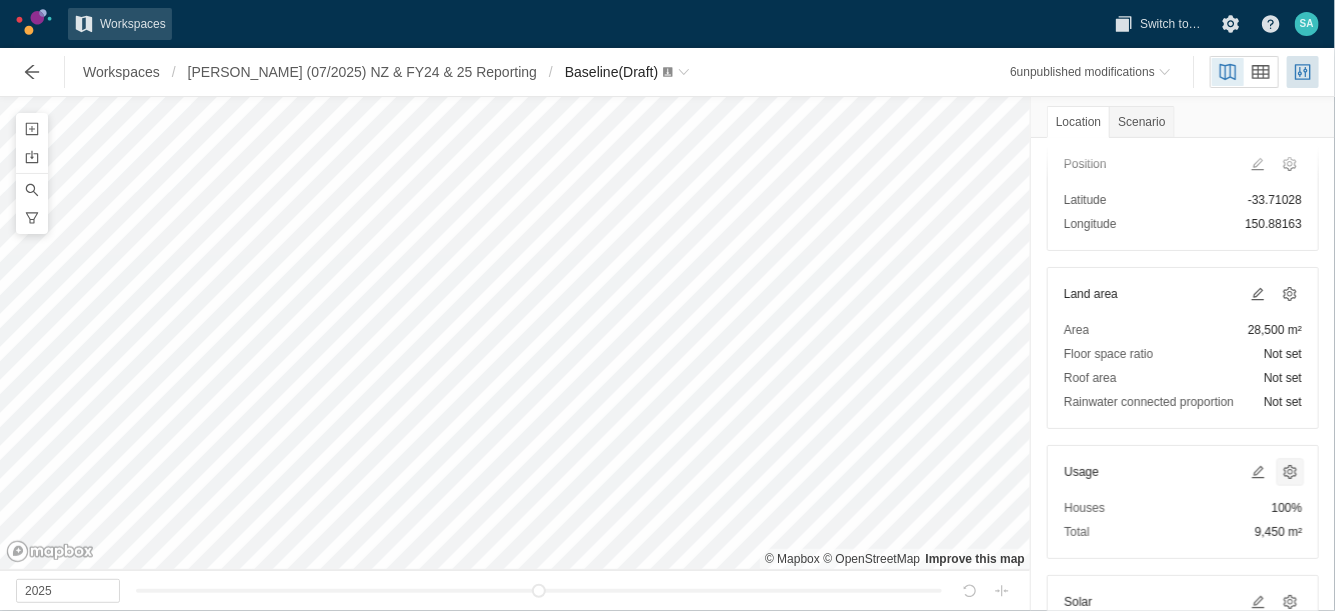 click at bounding box center [1290, 472] 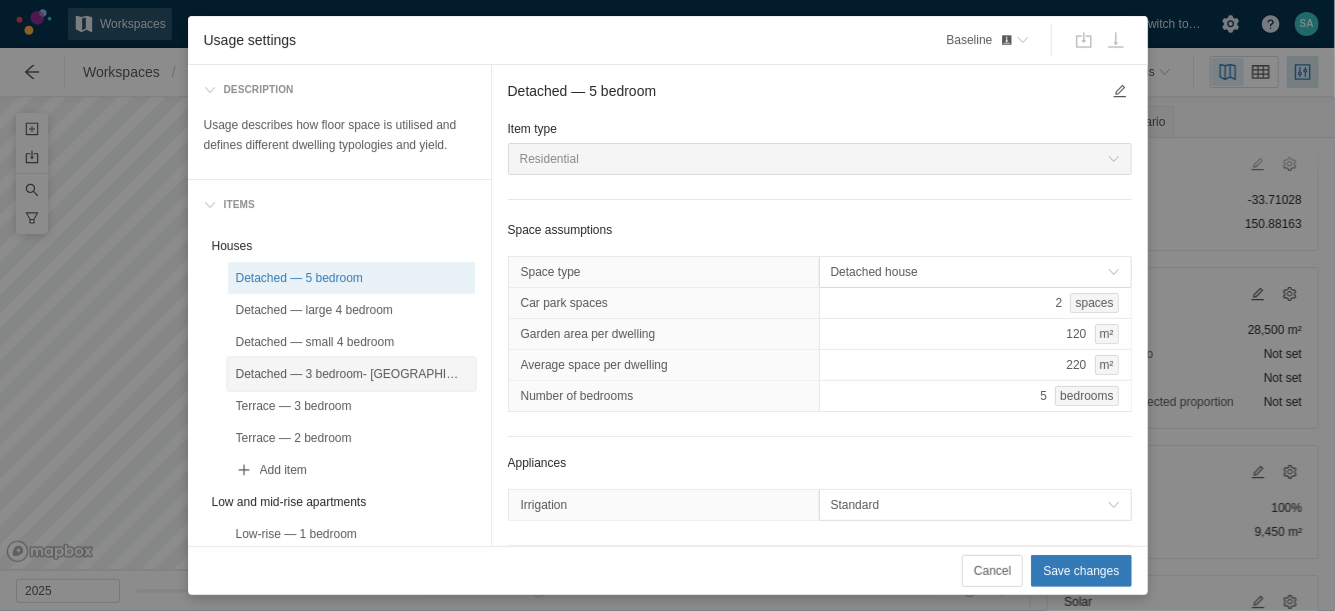 click on "Detached — 3 bedroom- [GEOGRAPHIC_DATA]" at bounding box center (351, 374) 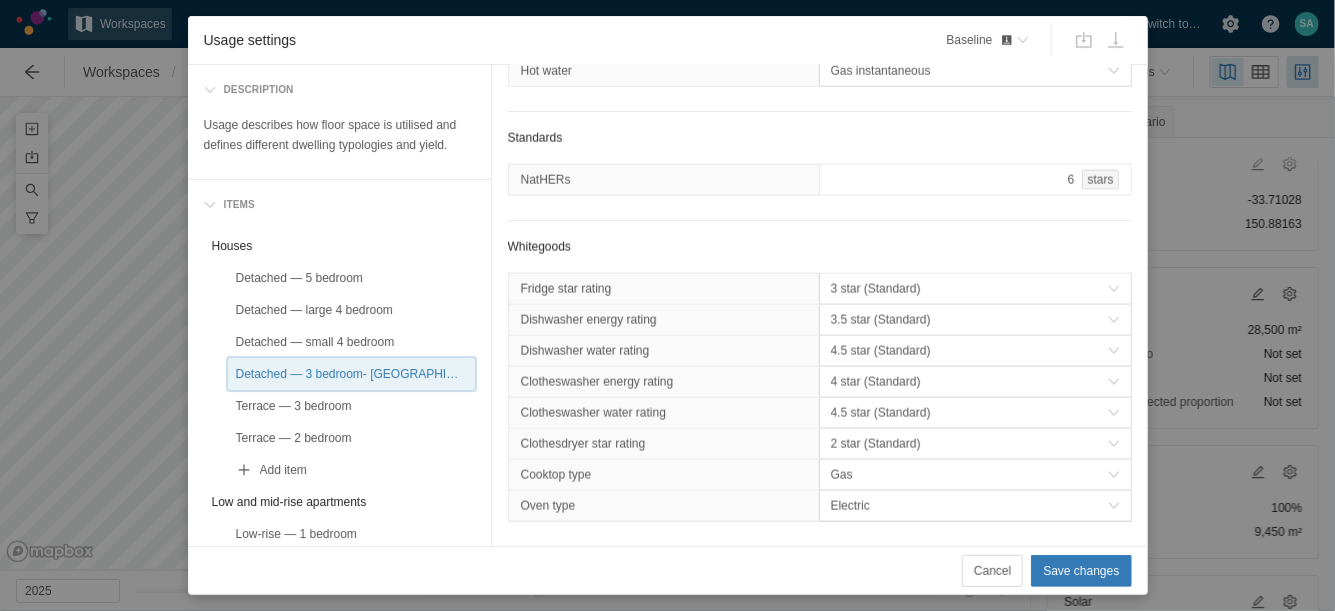 scroll, scrollTop: 1219, scrollLeft: 0, axis: vertical 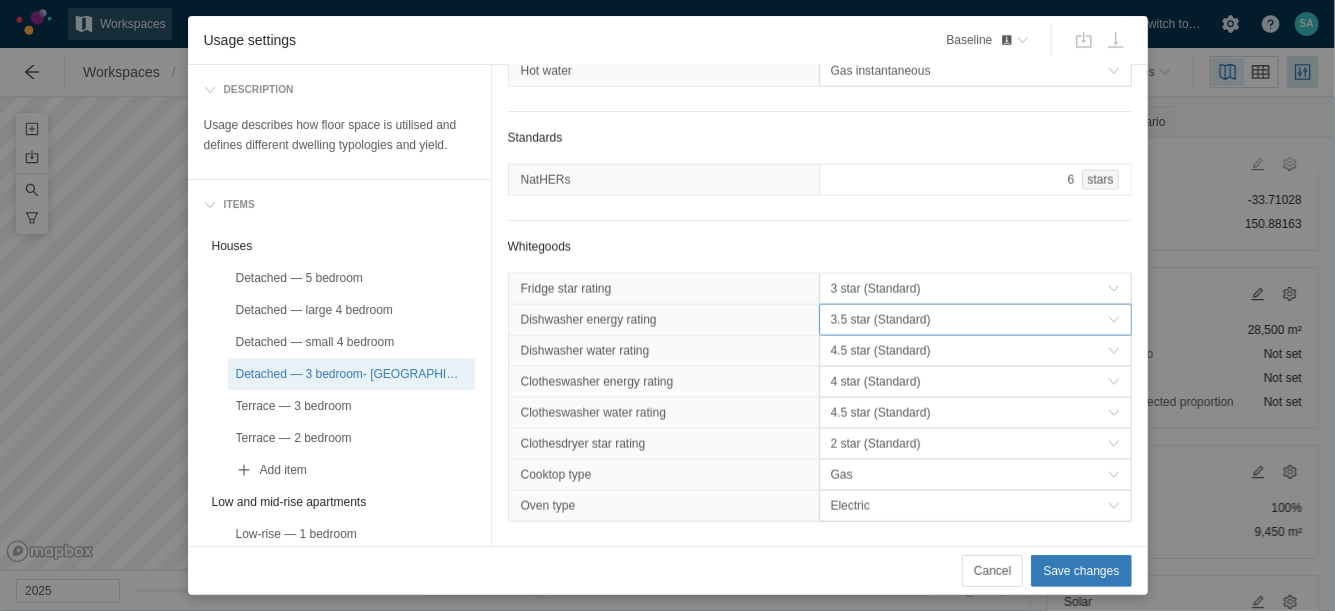 click on "3.5 star (Standard)" at bounding box center [969, 320] 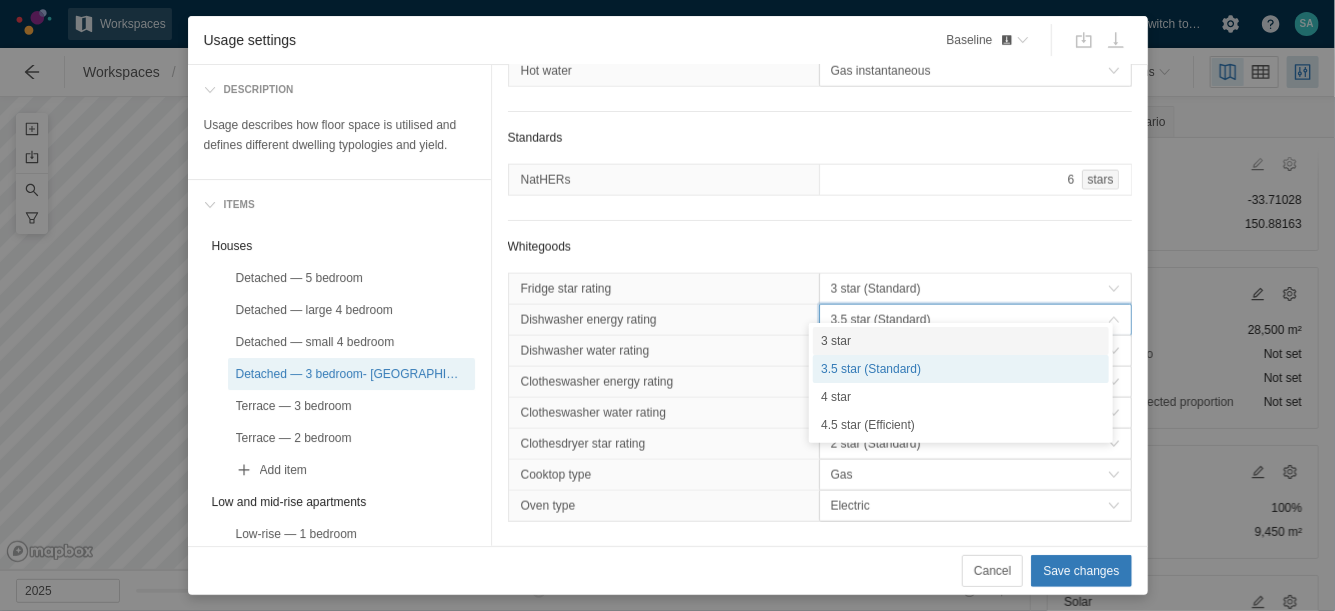 click on "3 star" at bounding box center (961, 341) 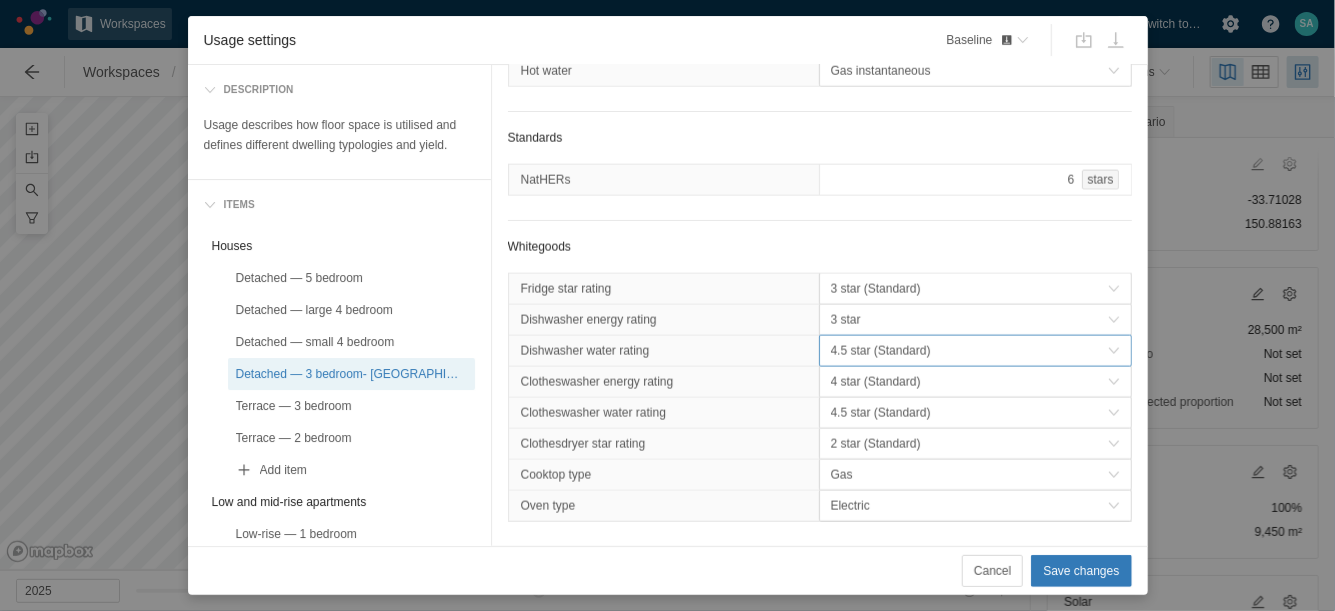 click on "4.5 star (Standard)" at bounding box center [969, 351] 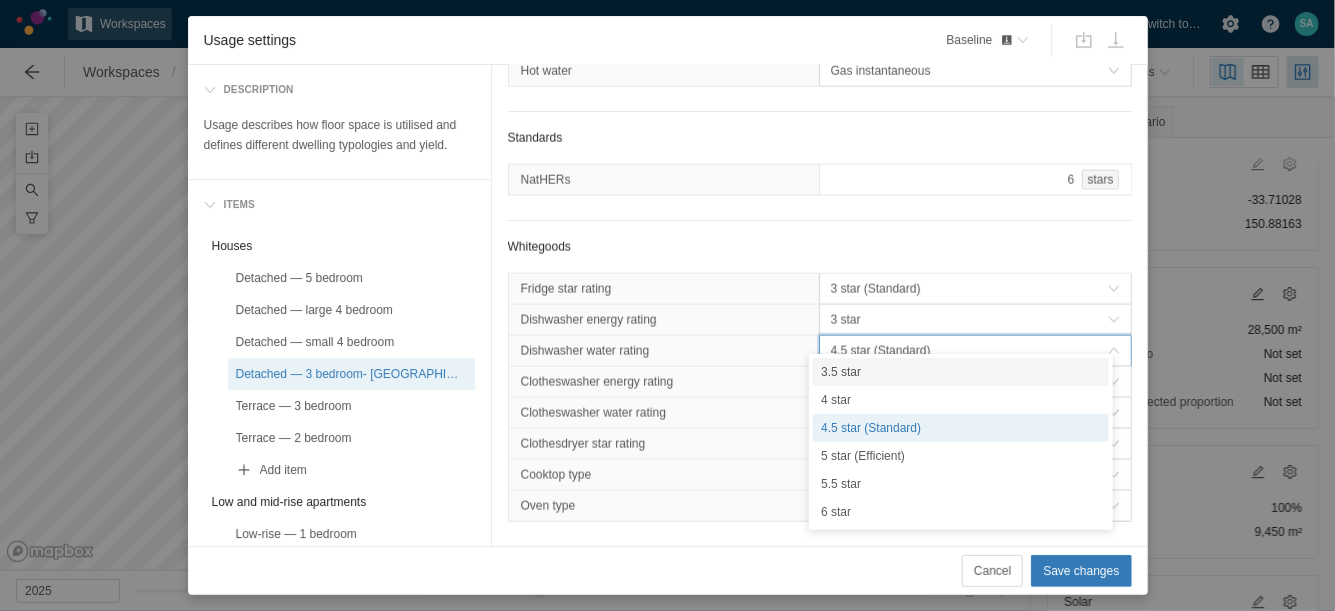 click on "3.5 star" at bounding box center (961, 372) 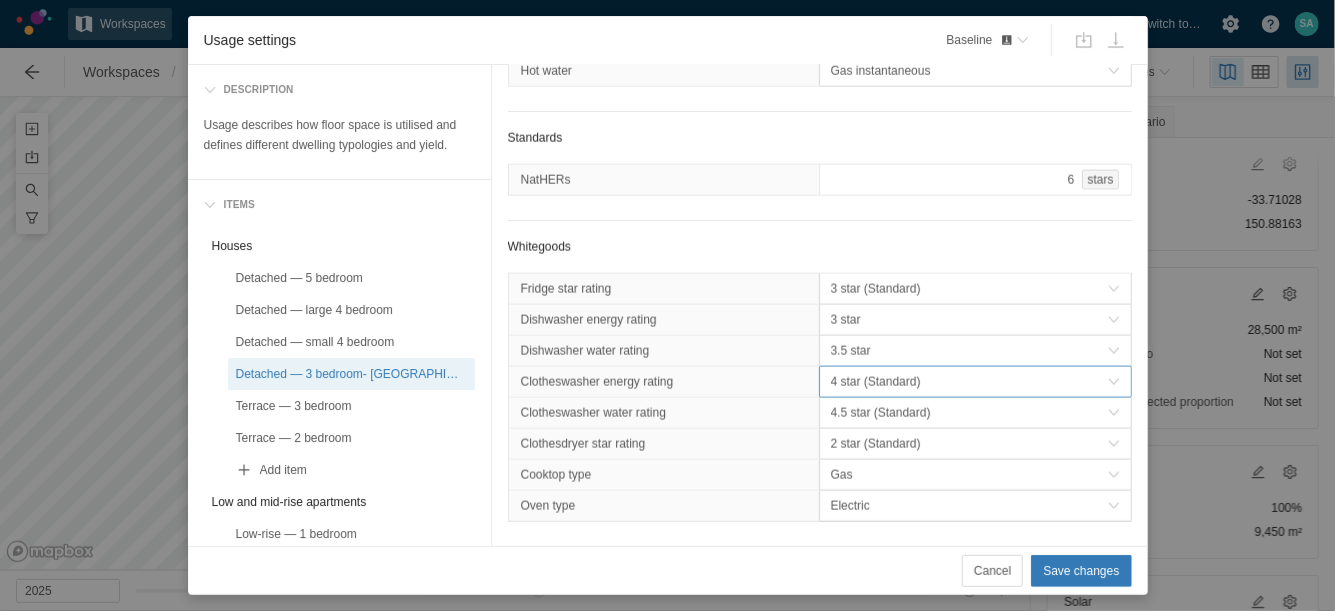click on "4 star (Standard)" at bounding box center [969, 382] 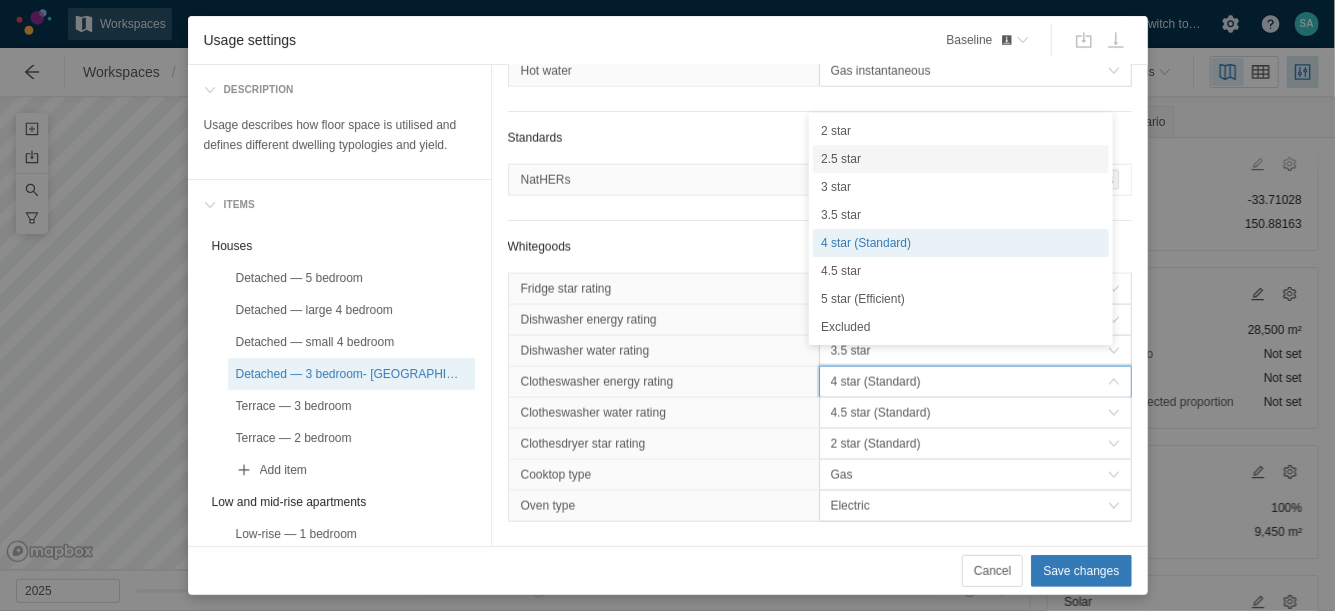 click on "2.5 star" at bounding box center (961, 159) 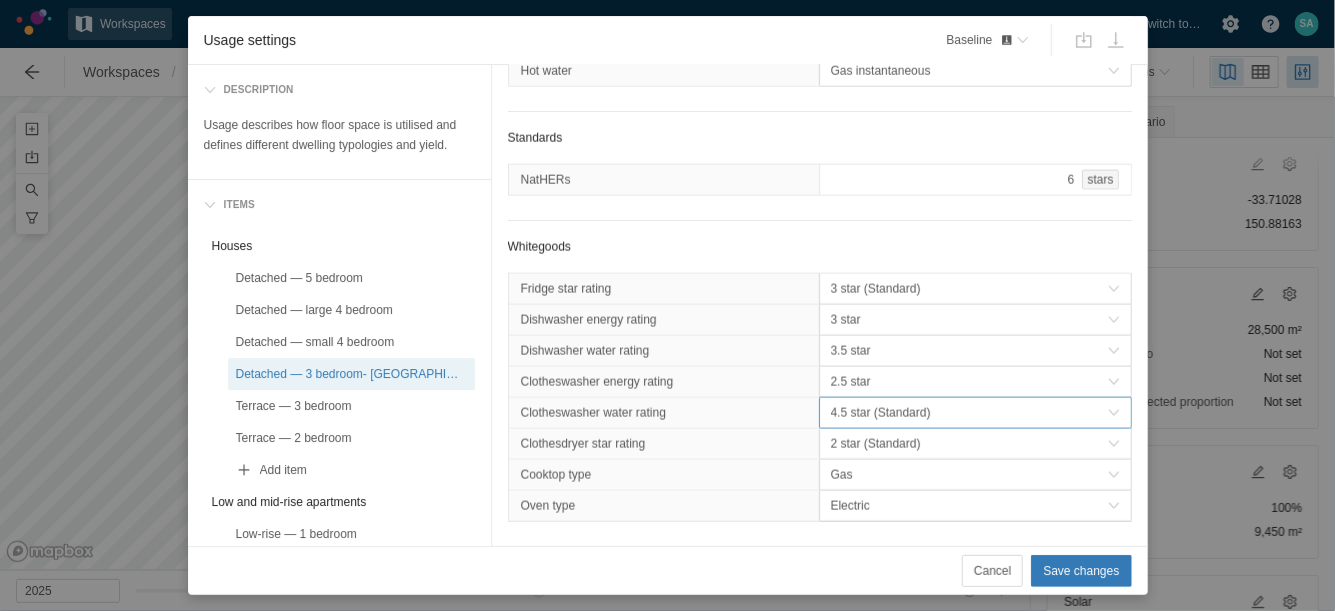 click on "4.5 star (Standard)" at bounding box center [969, 413] 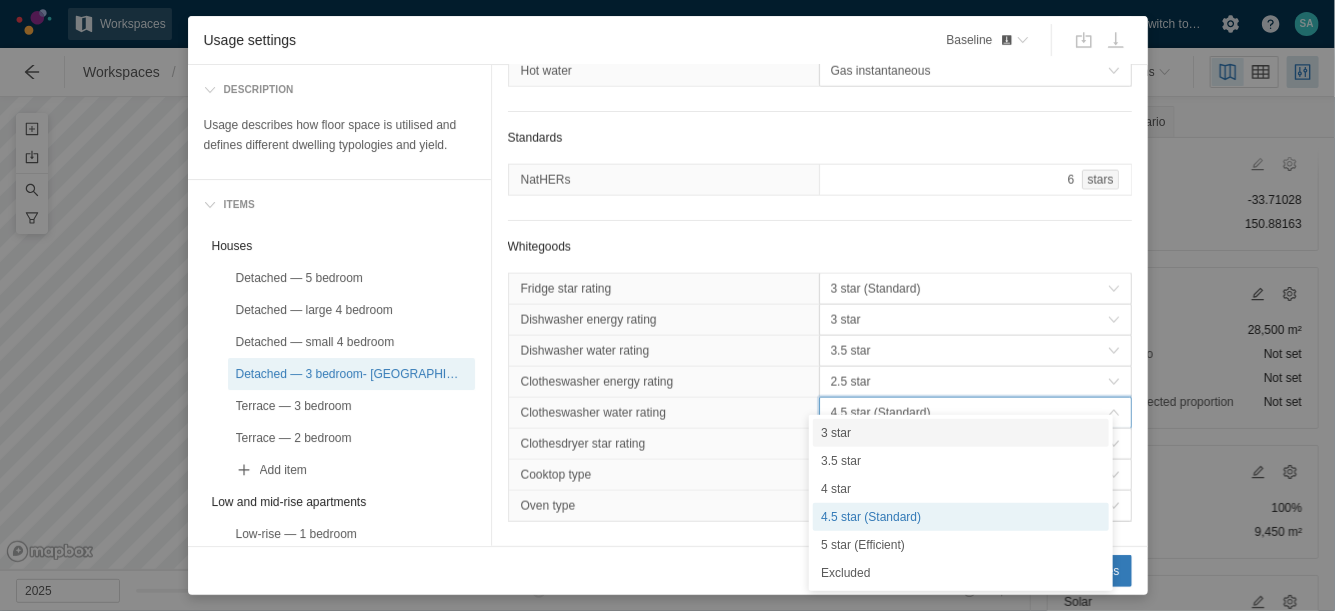 click on "3 star" at bounding box center [961, 433] 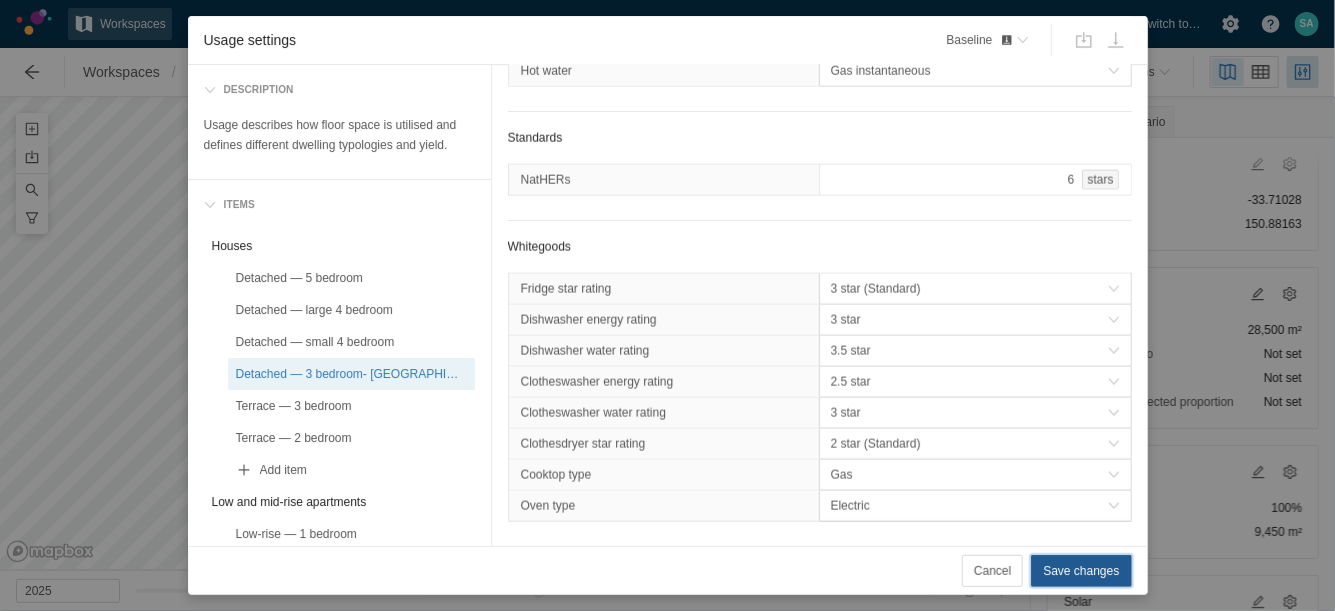 click on "Save changes" at bounding box center [1081, 571] 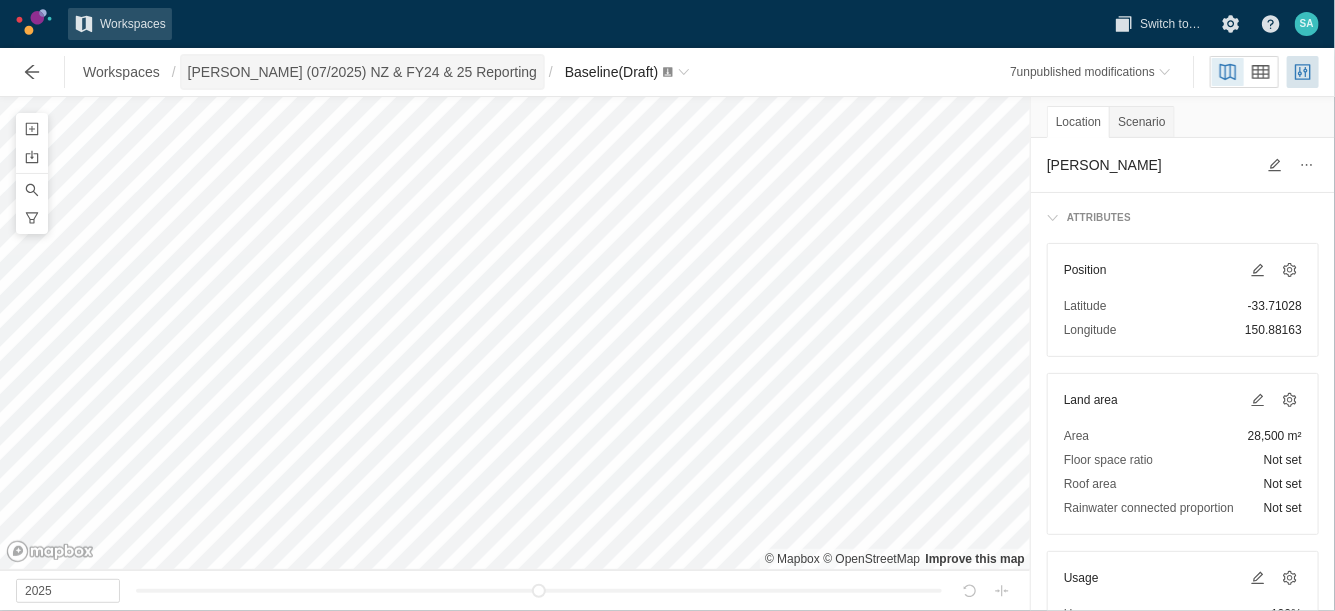 click on "[PERSON_NAME] (07/2025) NZ & FY24 & 25 Reporting" at bounding box center [362, 72] 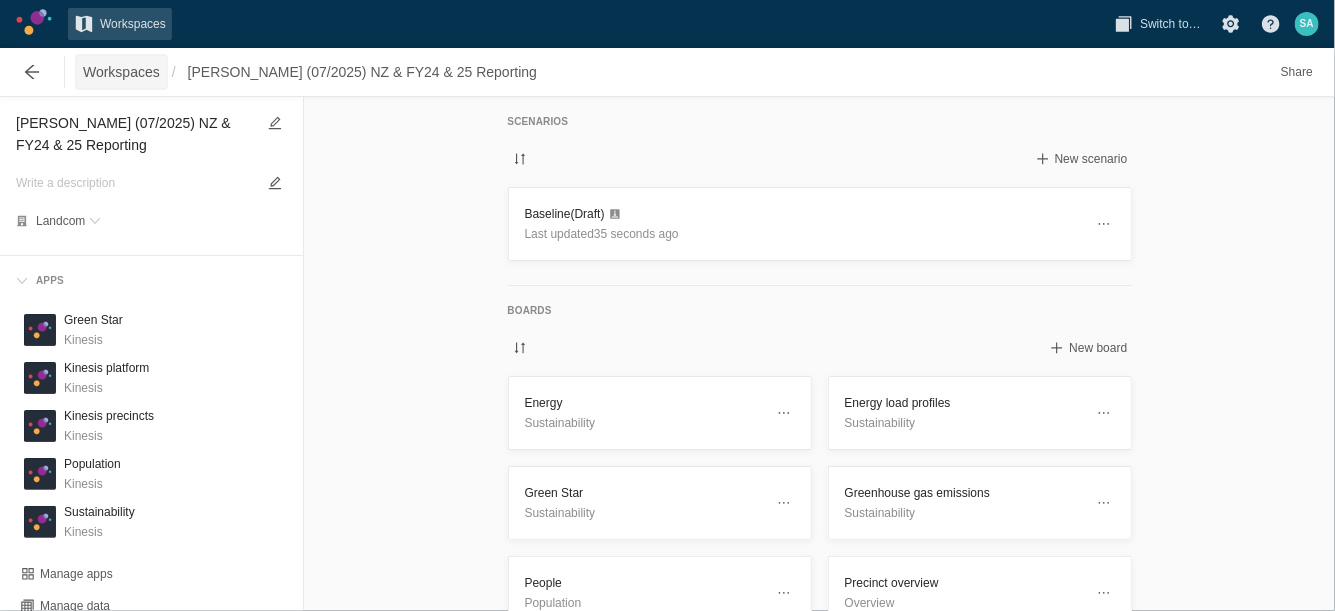 click on "Workspaces" at bounding box center (121, 72) 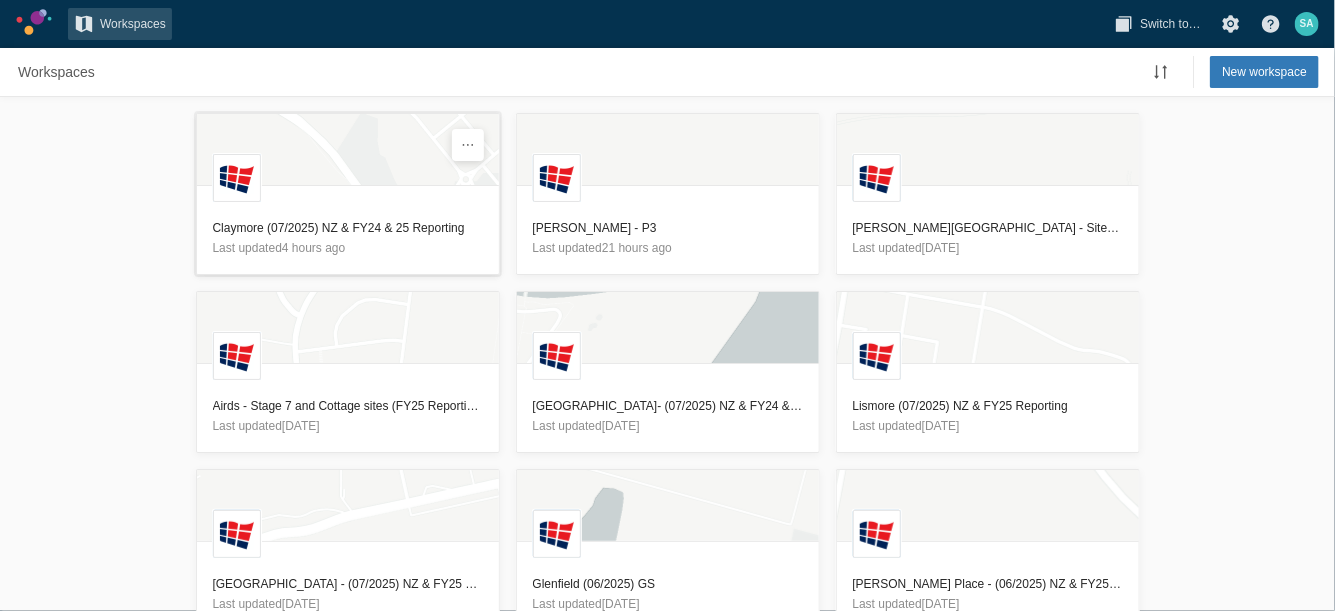click on "Claymore (07/2025) NZ & FY24 & 25 Reporting" at bounding box center (348, 228) 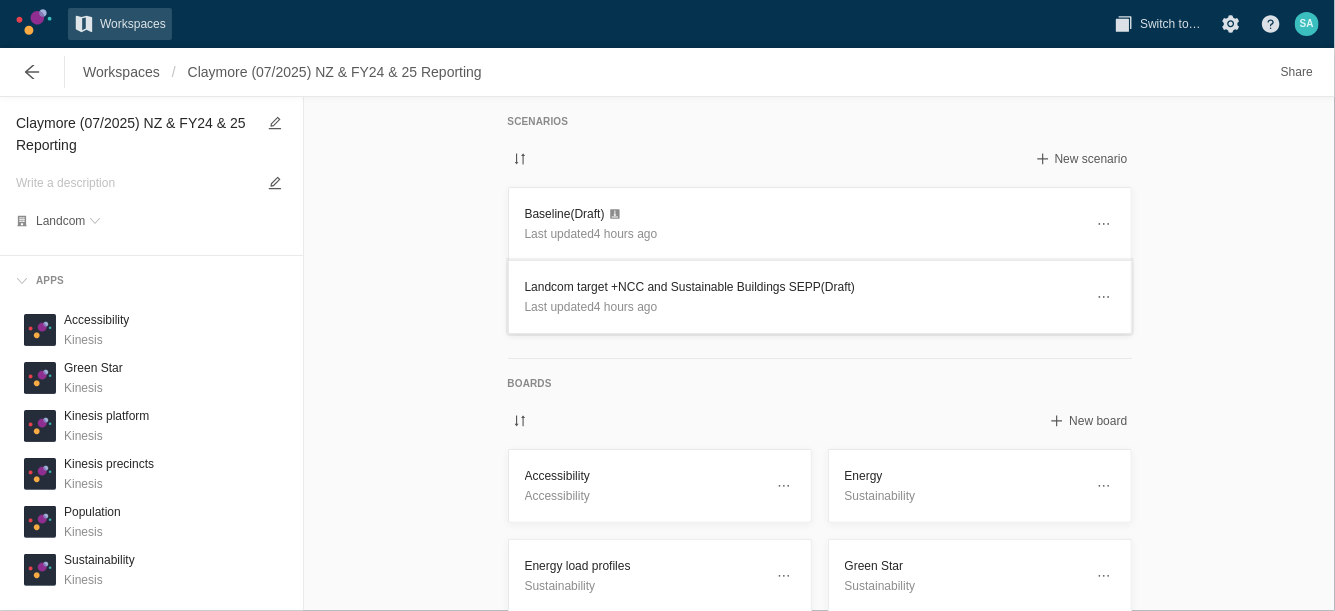 click on "Landcom target +NCC and Sustainable Buildings SEPP  (Draft)" at bounding box center (804, 287) 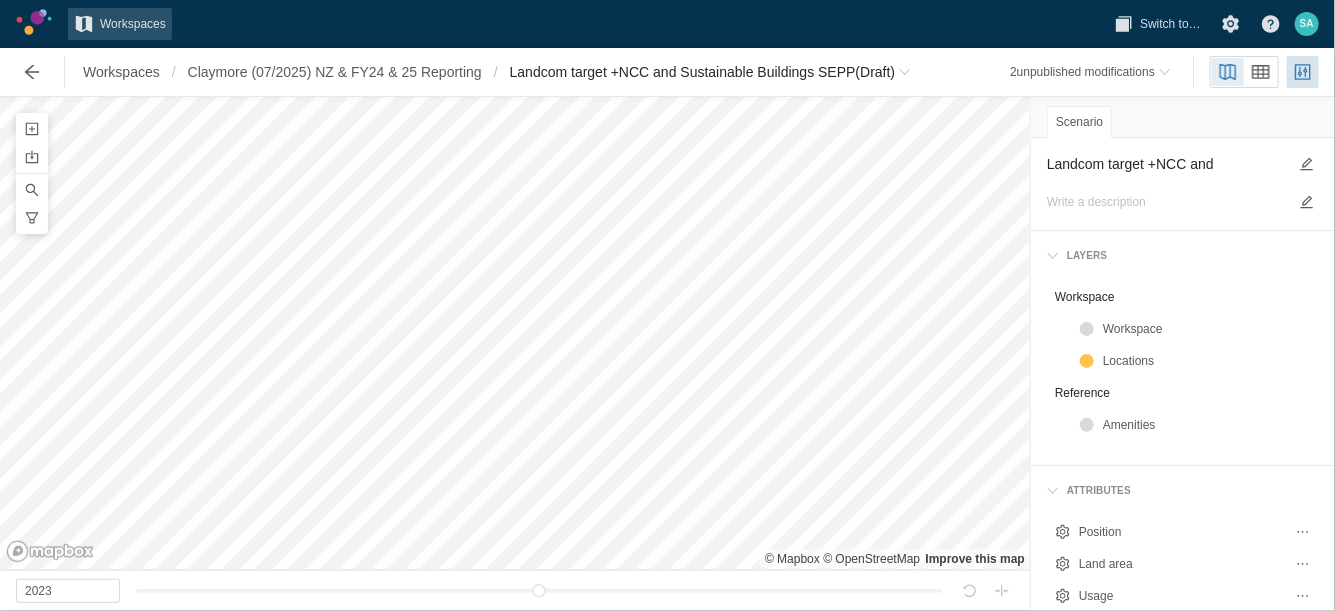 click on "Landcom target +NCC and Sustainable Buildings SEPP" at bounding box center (1167, 164) 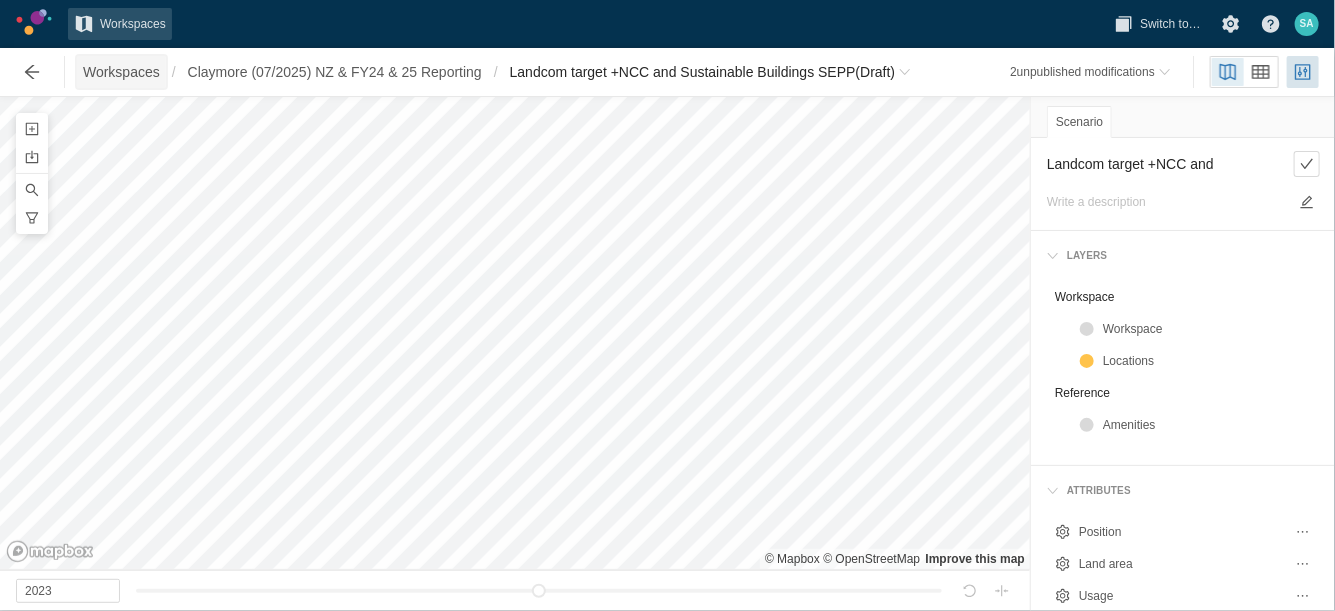 click on "Workspaces" at bounding box center [121, 72] 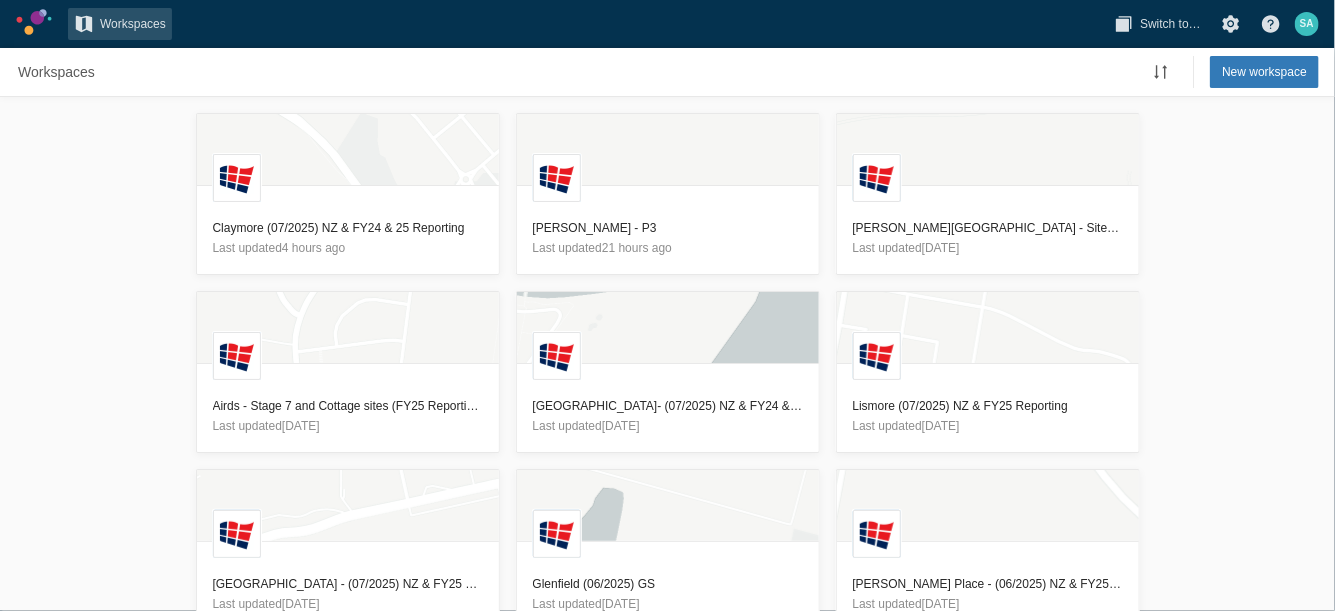 click on "L Claymore (07/2025) NZ & FY24 & 25 Reporting Last updated  4 hours ago L Ed Park - P3 Last updated  21 hours ago L Terry Road - Site 7, 8 and 9 - FY25 Reporting Last updated  3 days ago L Airds - Stage 7 and Cottage sites (FY25 Reporting) Last updated  3 days ago L Wentworth Point- (07/2025) NZ & FY24 & 25 Reporting Last updated  9 days ago L Lismore (07/2025) NZ & FY25 Reporting Last updated  14 days ago L Macarthur Gardens North - (07/2025) NZ & FY25 Reporting Last updated  16 days ago L Glenfield (06/2025) GS Last updated  16 days ago L Redmond Place - (06/2025) NZ & FY25 Reporting Last updated  24 days ago L Lachlans Line Lot 117 (06/2025) NZ & FY25 Reporting Last updated  24 days ago L Queenscliff (06/2025) FY24 & NZ & FY25 Reporting Last updated  24 days ago L Glenfield (2022) Last updated  27 days ago L Camperdown (06/2025) NZ & FY25 Reporting Last updated  27 days ago L Block 24 (06/2025) NZ & FY25 Reporting Last updated  27 days ago L Mullumbimby (06/2025) NZ & FY25 Reporting Last updated  L L L L L" at bounding box center (667, 354) 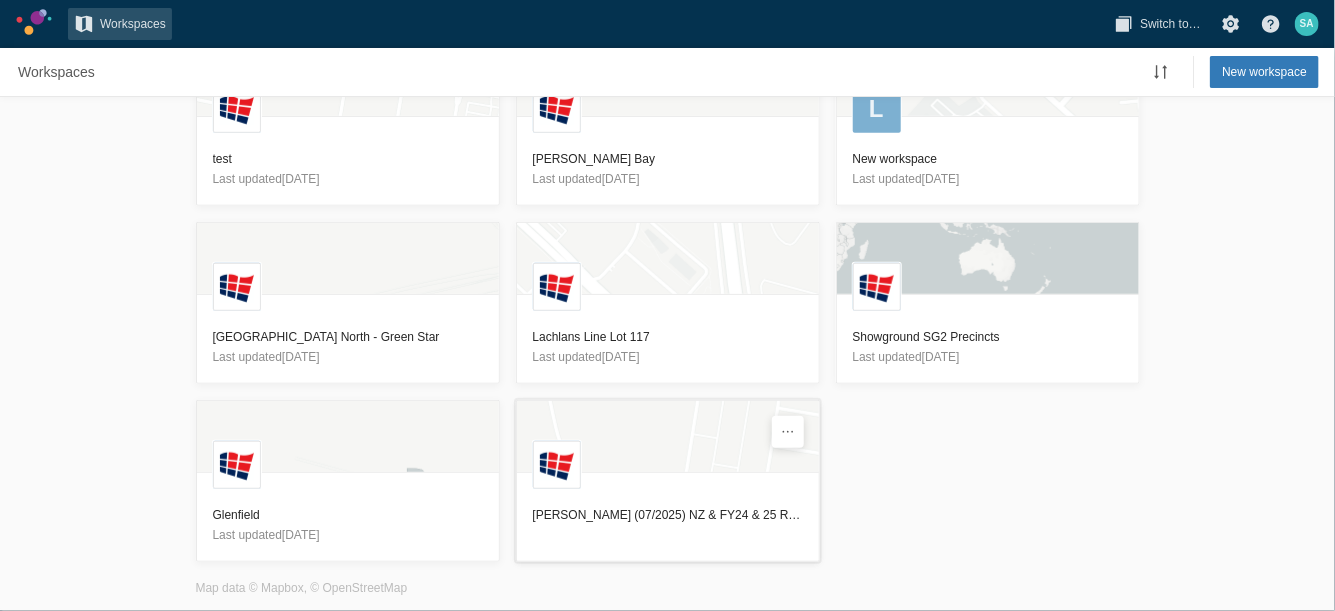 click on "[PERSON_NAME] (07/2025) NZ & FY24 & 25 Reporting" at bounding box center [668, 515] 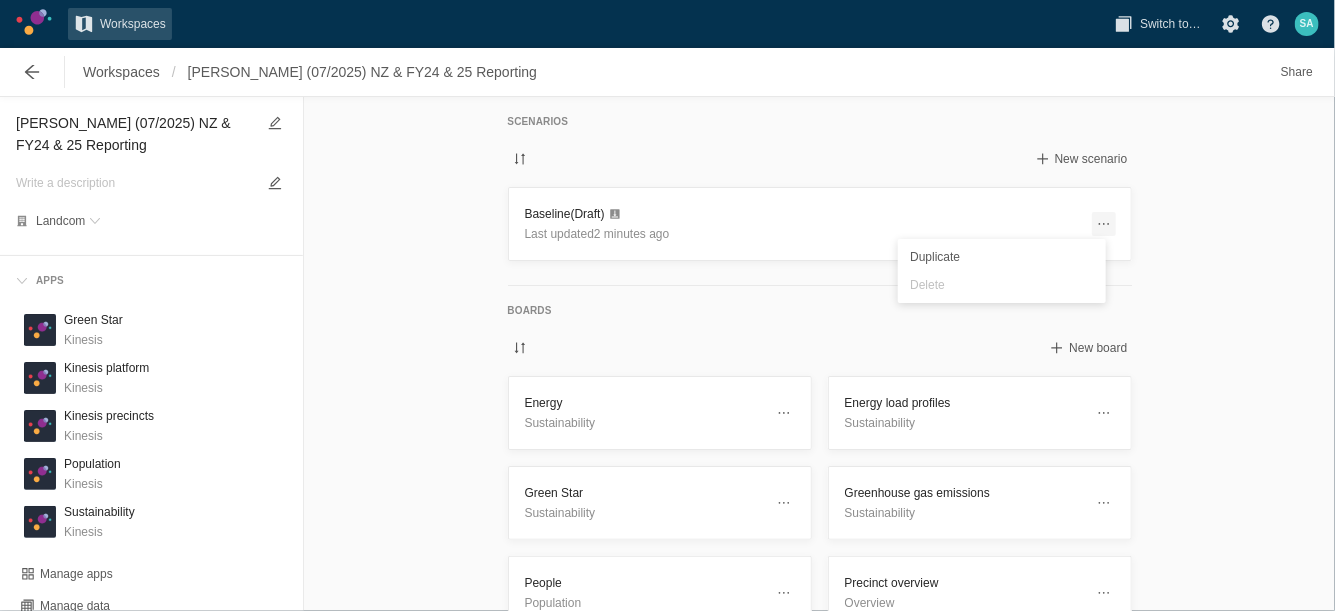 click at bounding box center [1104, 224] 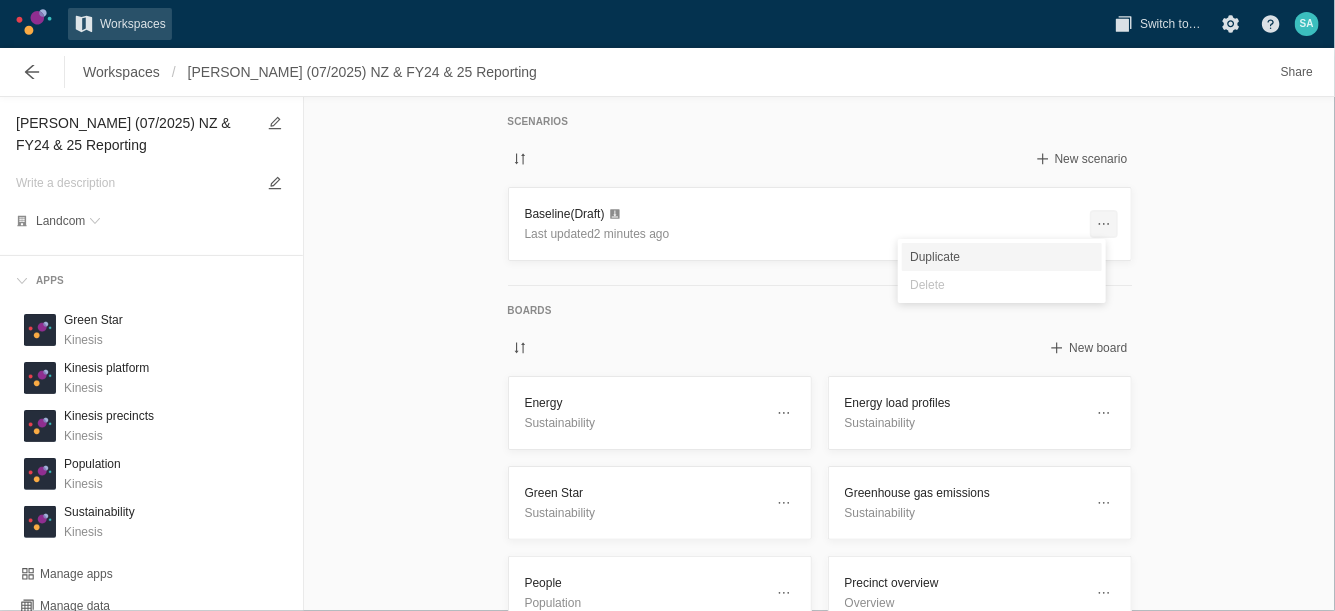 click on "Duplicate" at bounding box center (1002, 257) 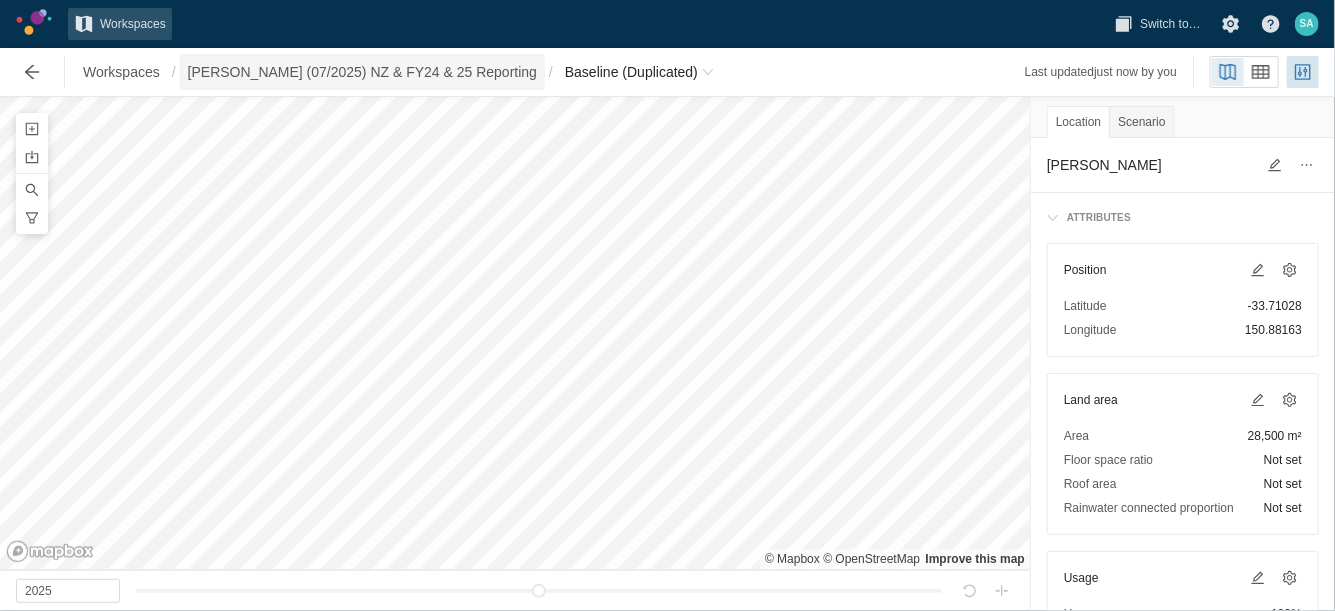 click on "[PERSON_NAME] (07/2025) NZ & FY24 & 25 Reporting" at bounding box center [362, 72] 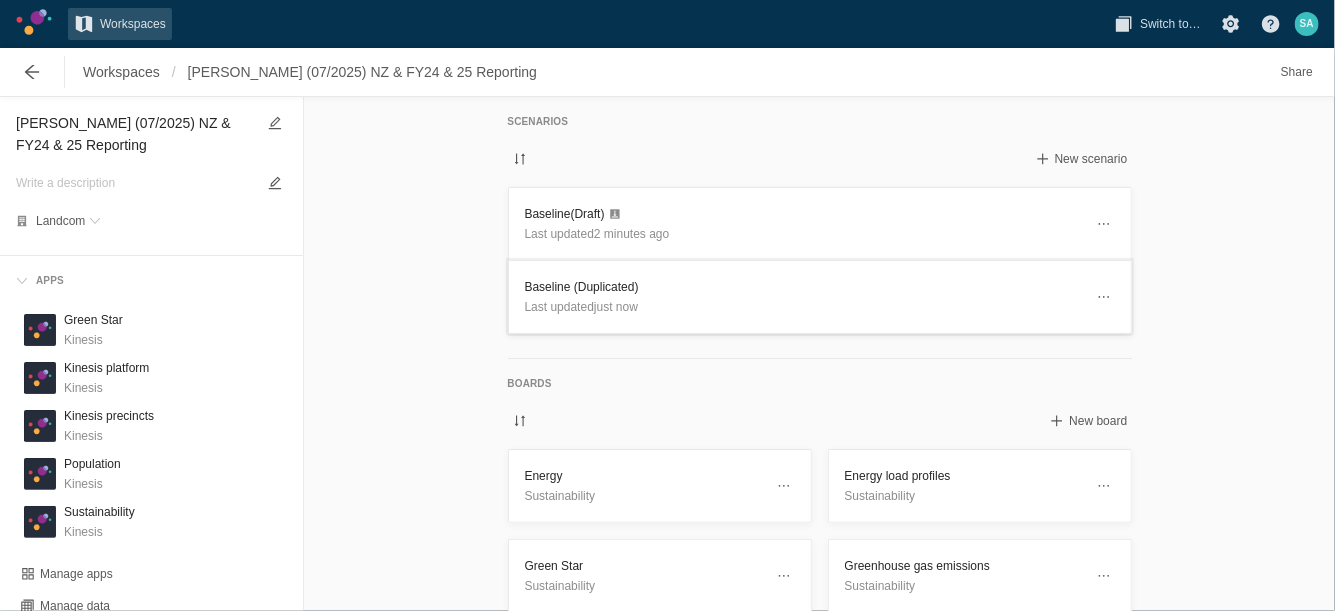 click on "Baseline (Duplicated)" at bounding box center [804, 287] 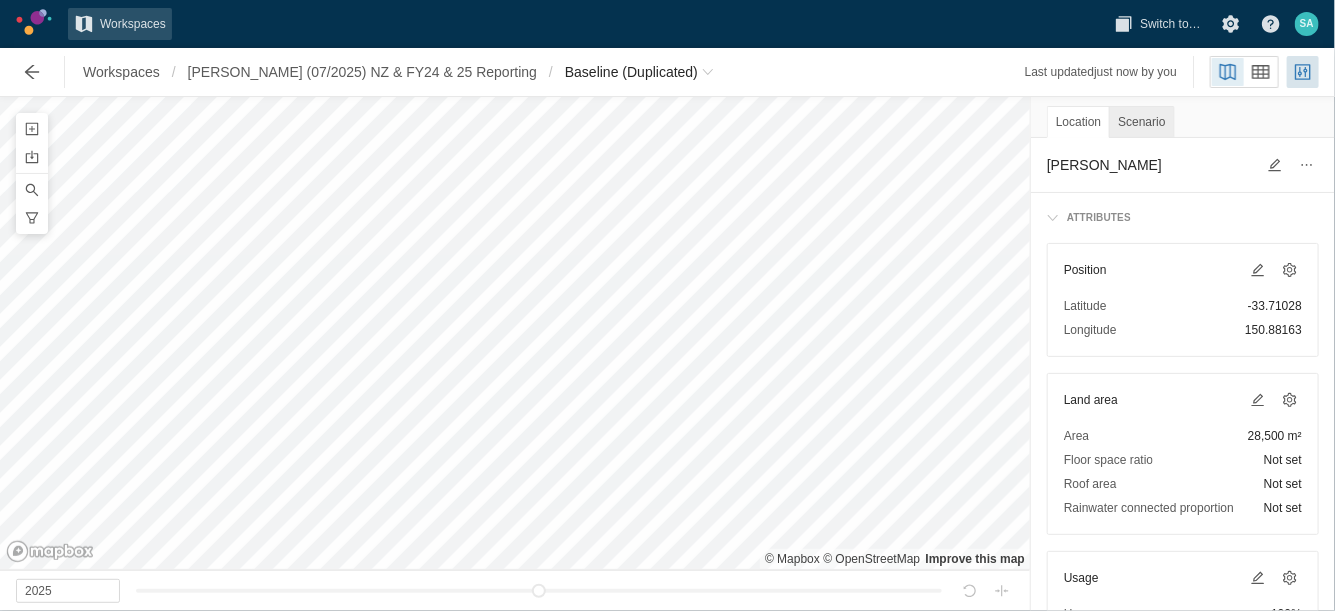 click on "Scenario" at bounding box center [1141, 122] 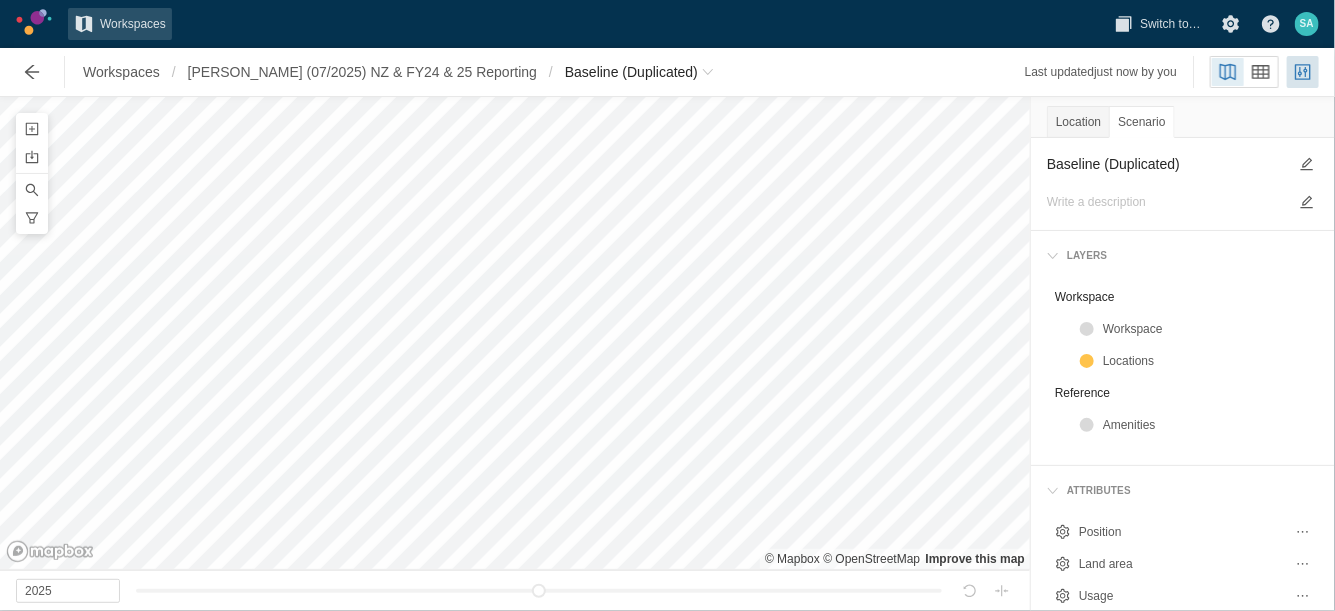click on "Baseline (Duplicated)" at bounding box center (1167, 164) 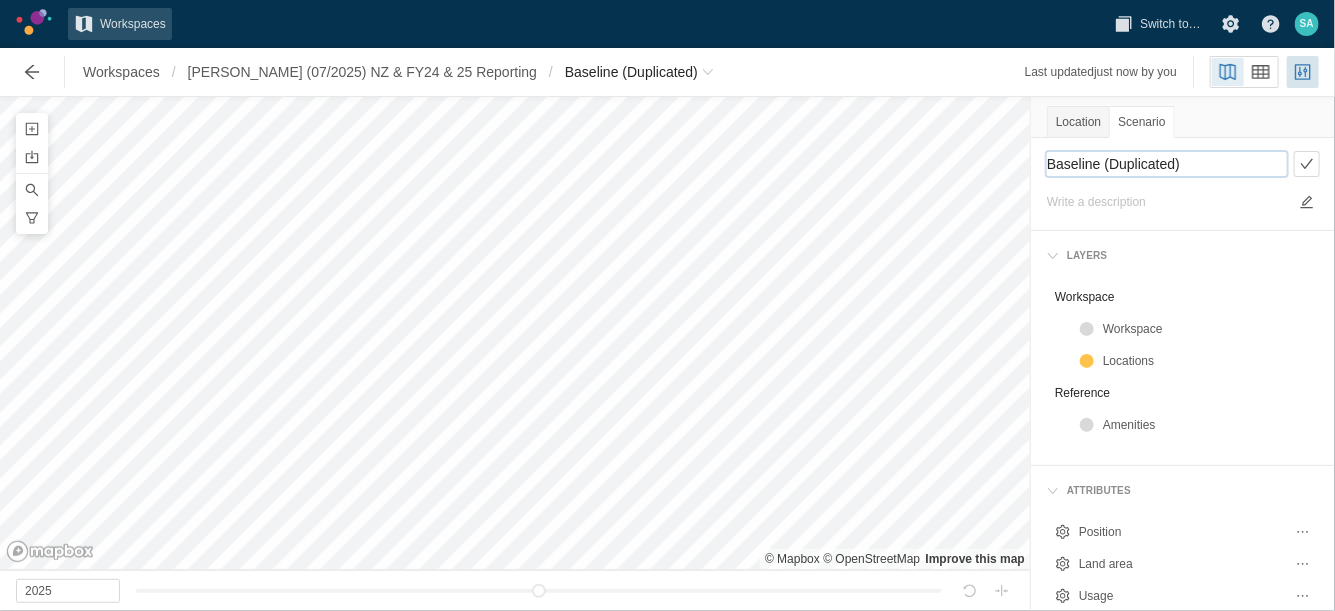 paste on "Landcom target +NCC and Sustainable Buildings SEPP" 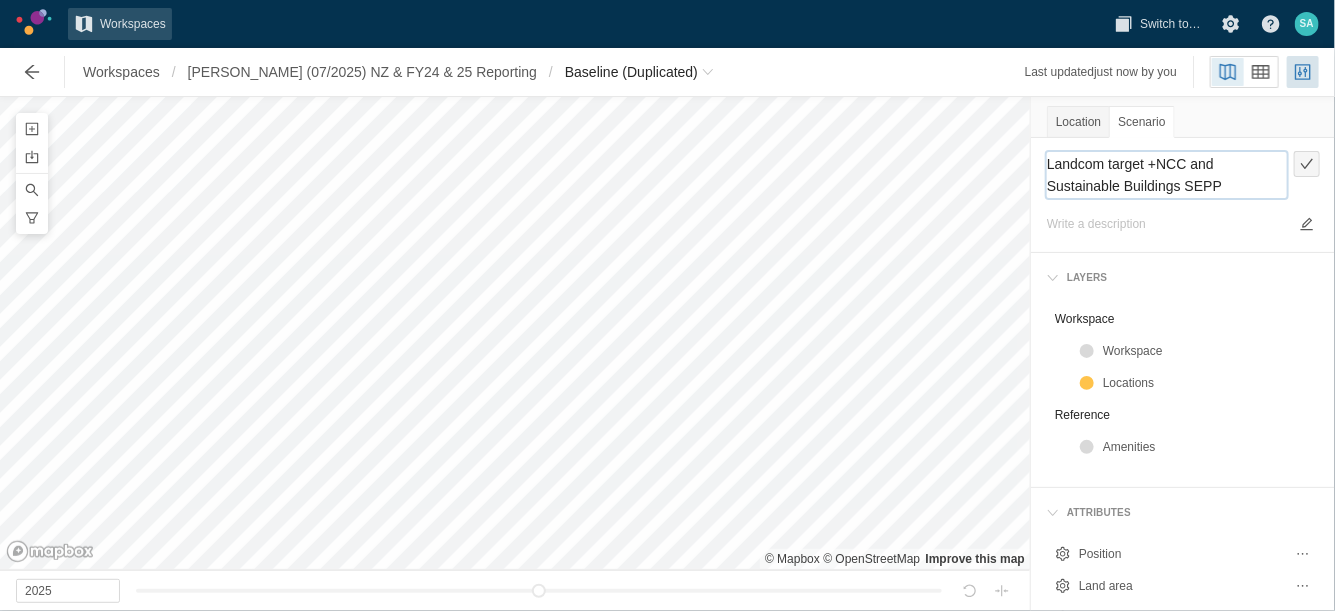 type on "Landcom target +NCC and Sustainable Buildings SEPP" 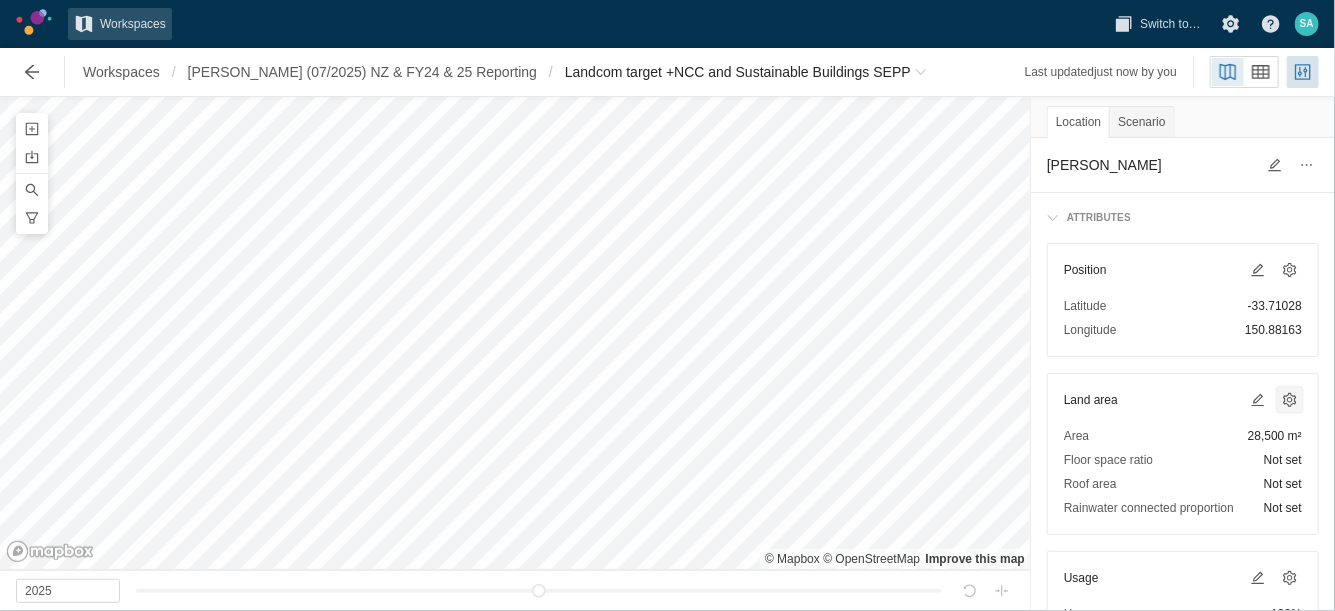 click at bounding box center [1290, 400] 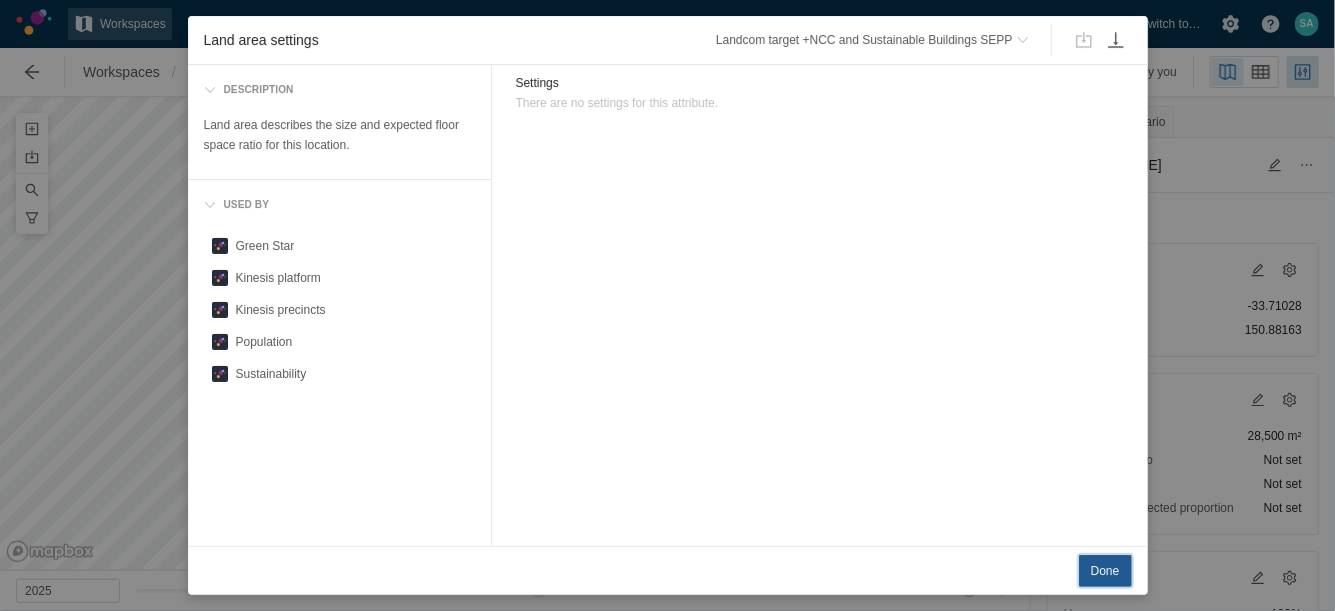 click on "Done" at bounding box center (1105, 571) 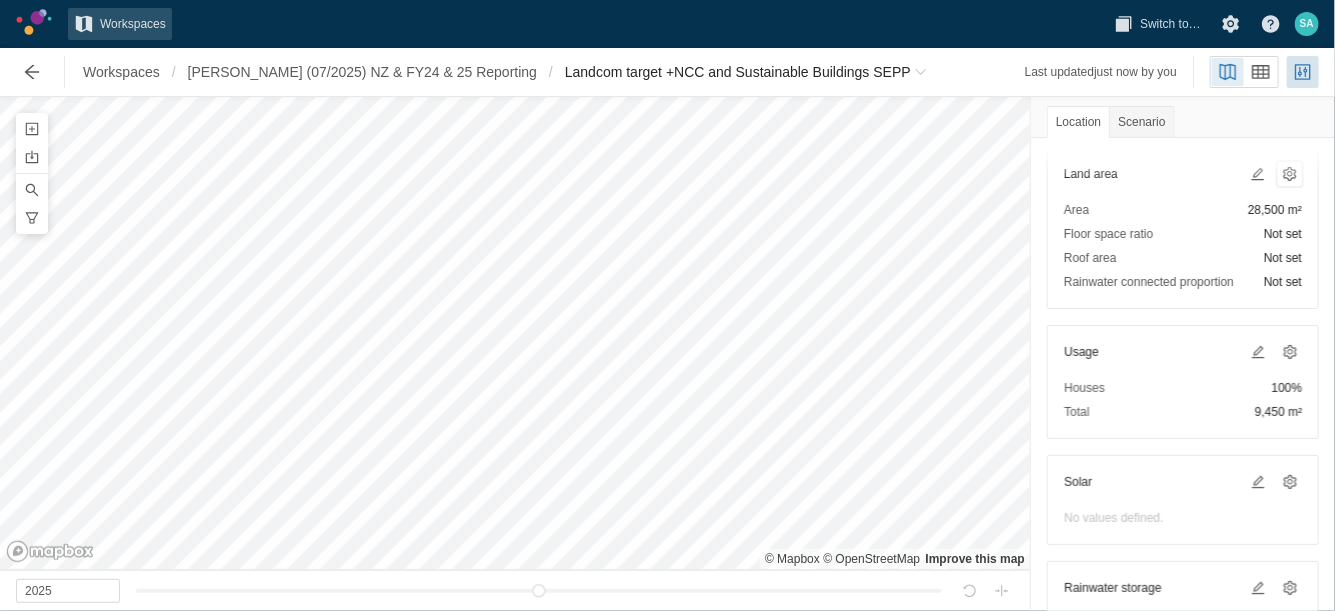 scroll, scrollTop: 229, scrollLeft: 0, axis: vertical 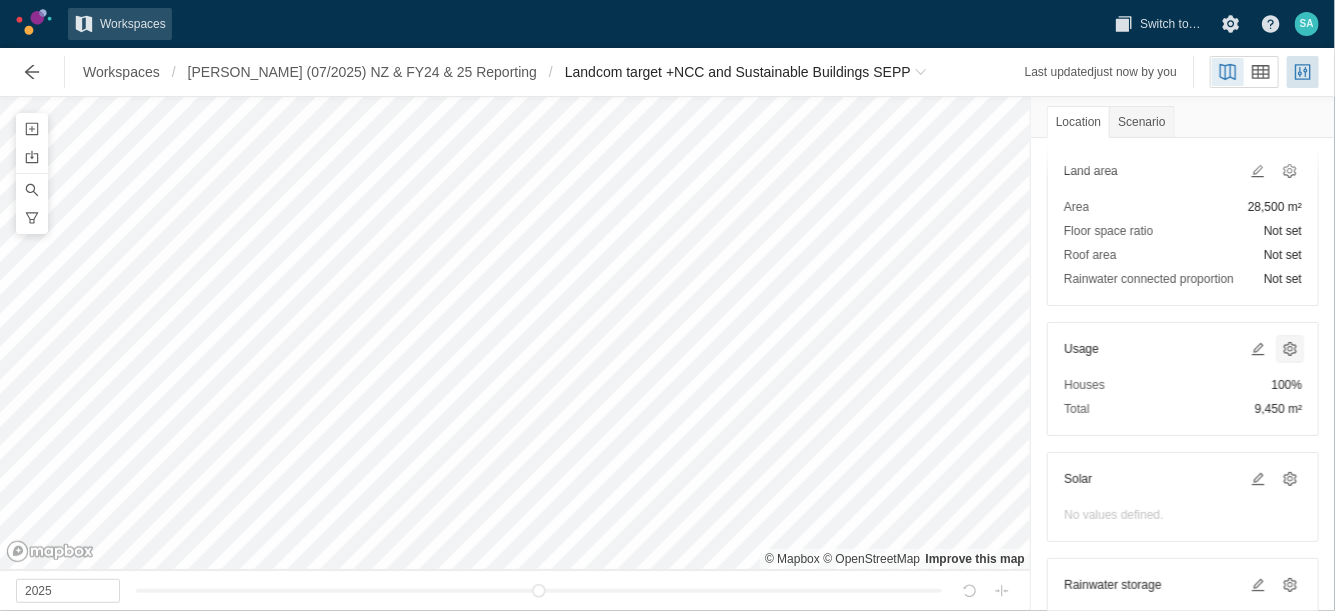 click at bounding box center (1290, 349) 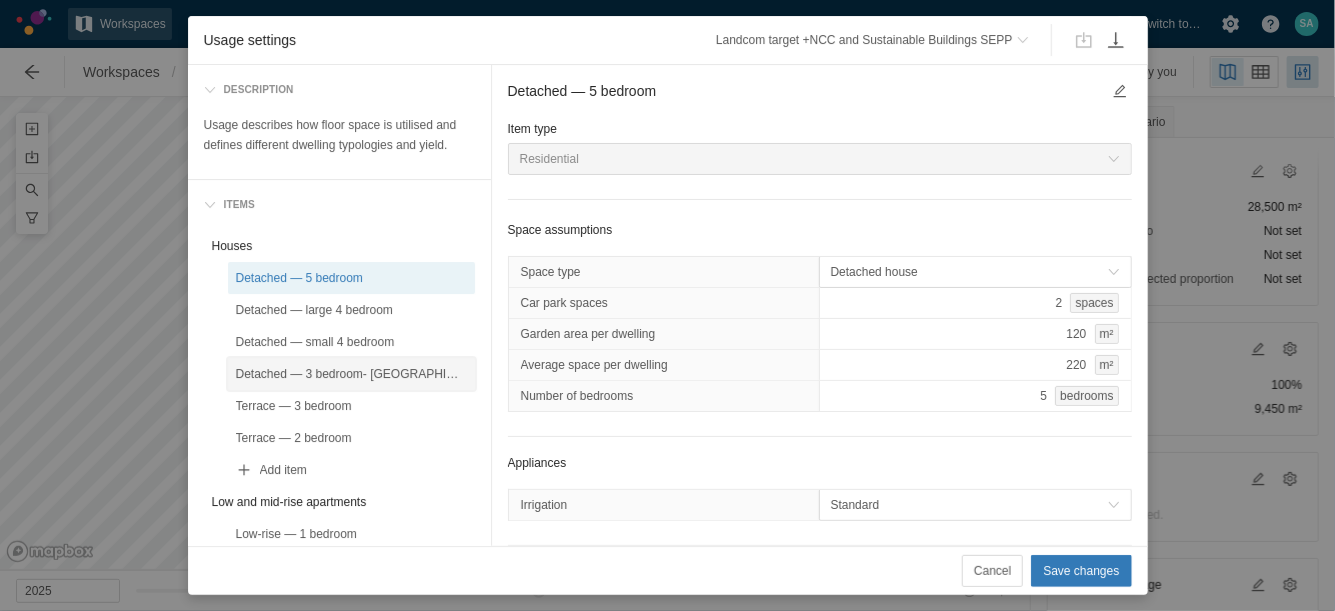 click on "Detached — 3 bedroom- [GEOGRAPHIC_DATA]" at bounding box center (351, 374) 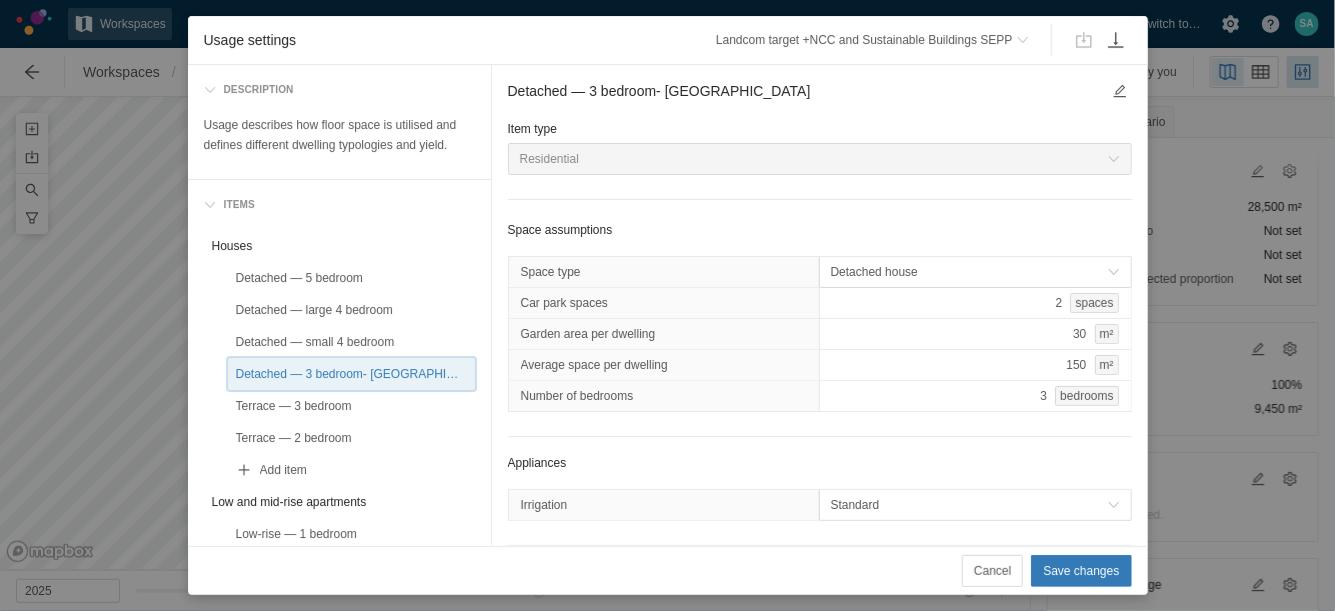 scroll, scrollTop: 264, scrollLeft: 0, axis: vertical 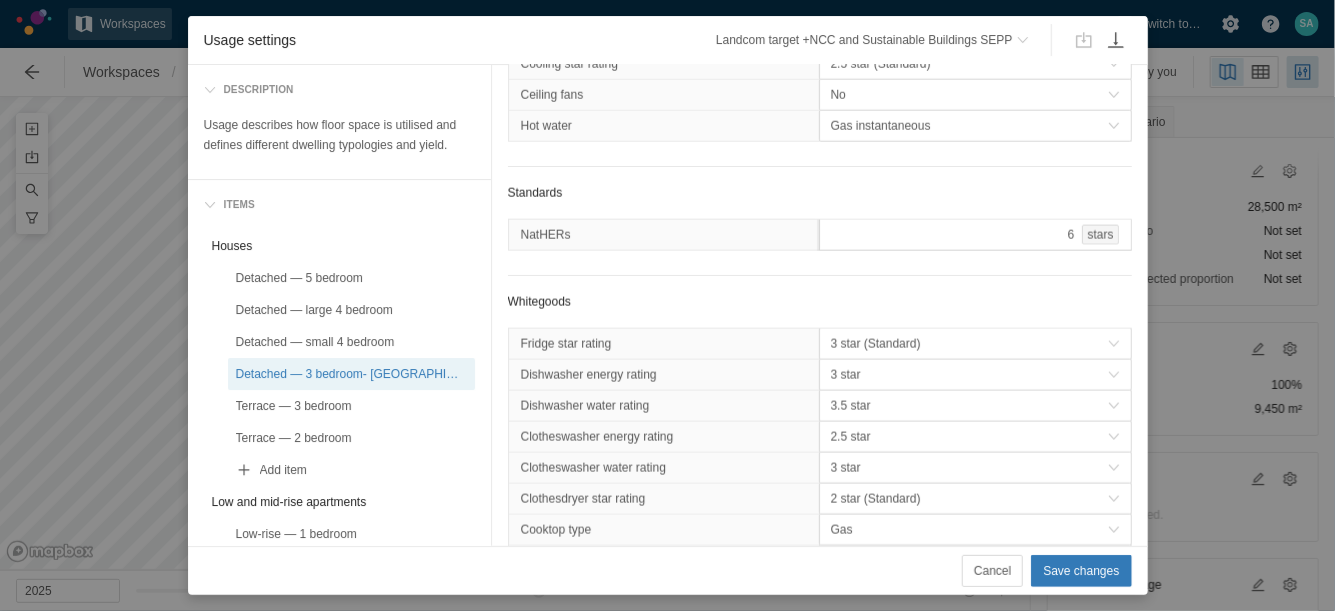 click on "6 stars" at bounding box center (975, 235) 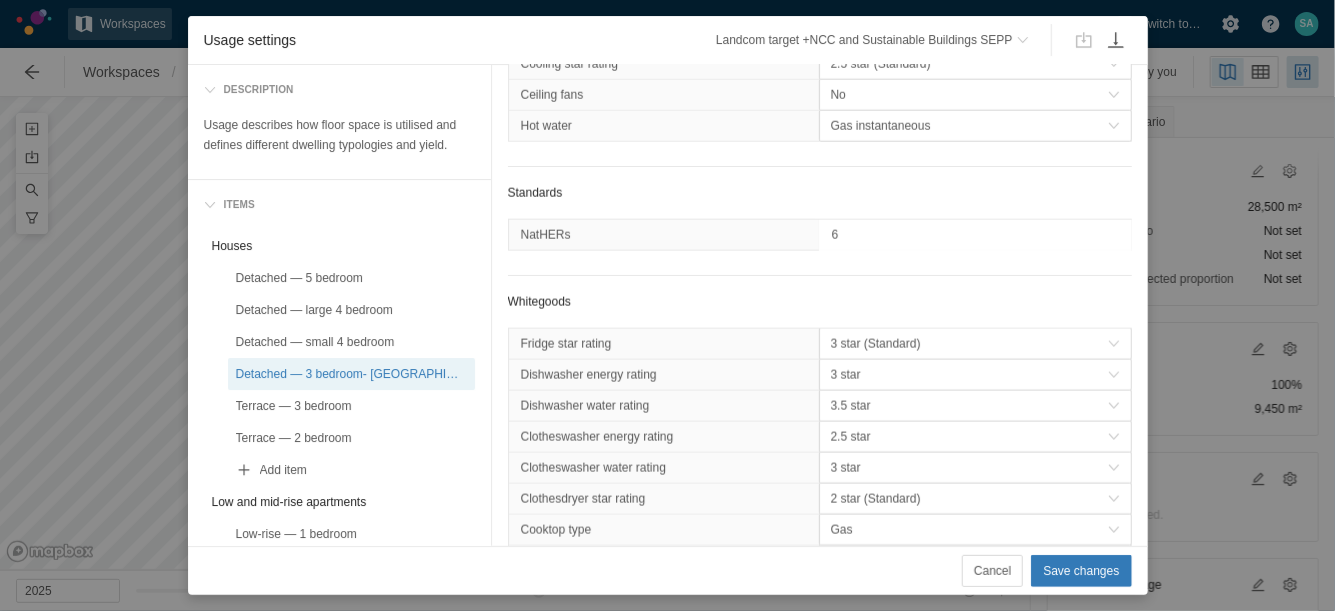type on "7" 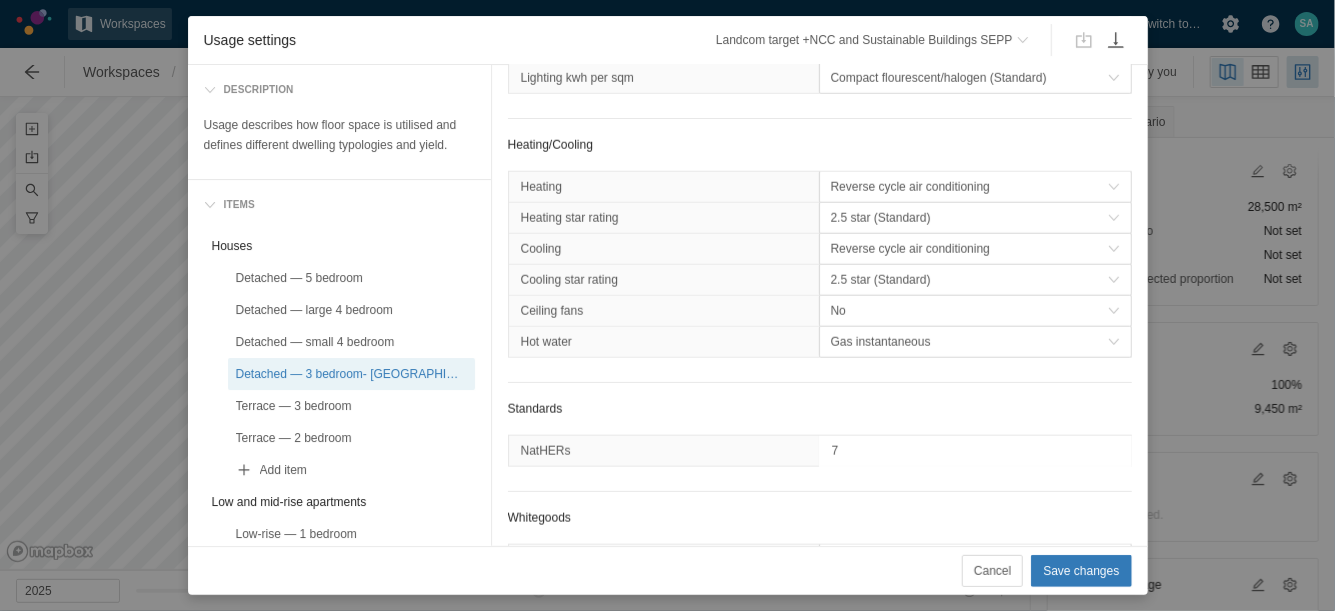 scroll, scrollTop: 827, scrollLeft: 0, axis: vertical 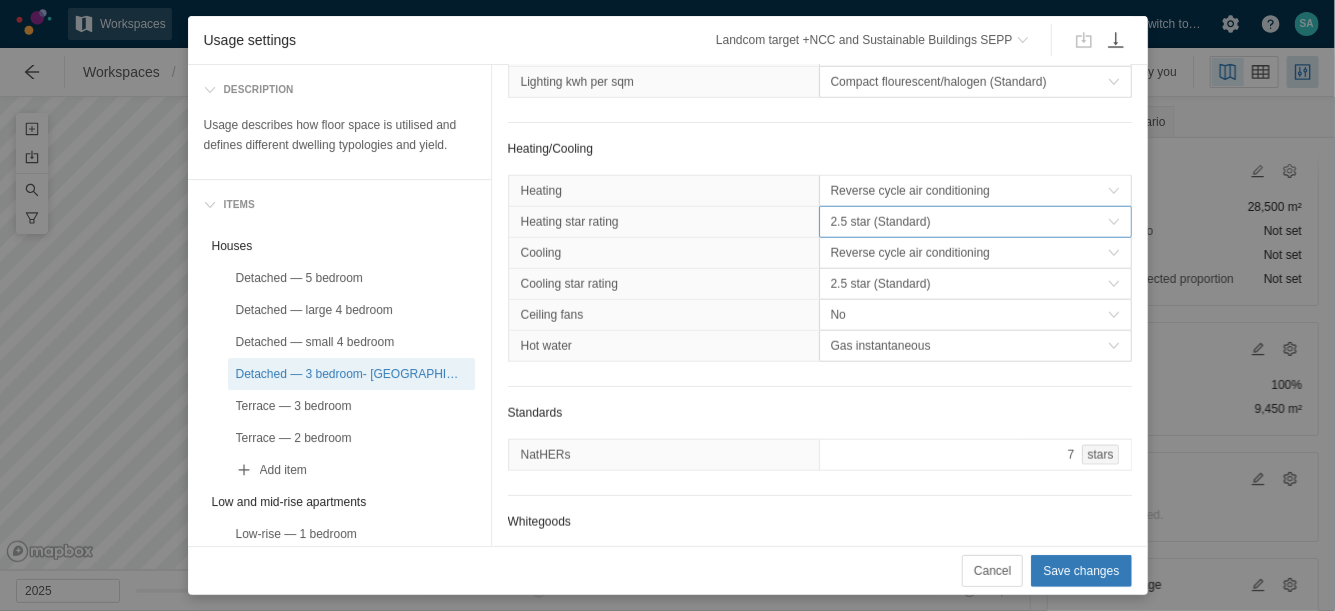 click on "2.5 star (Standard)" at bounding box center [969, 222] 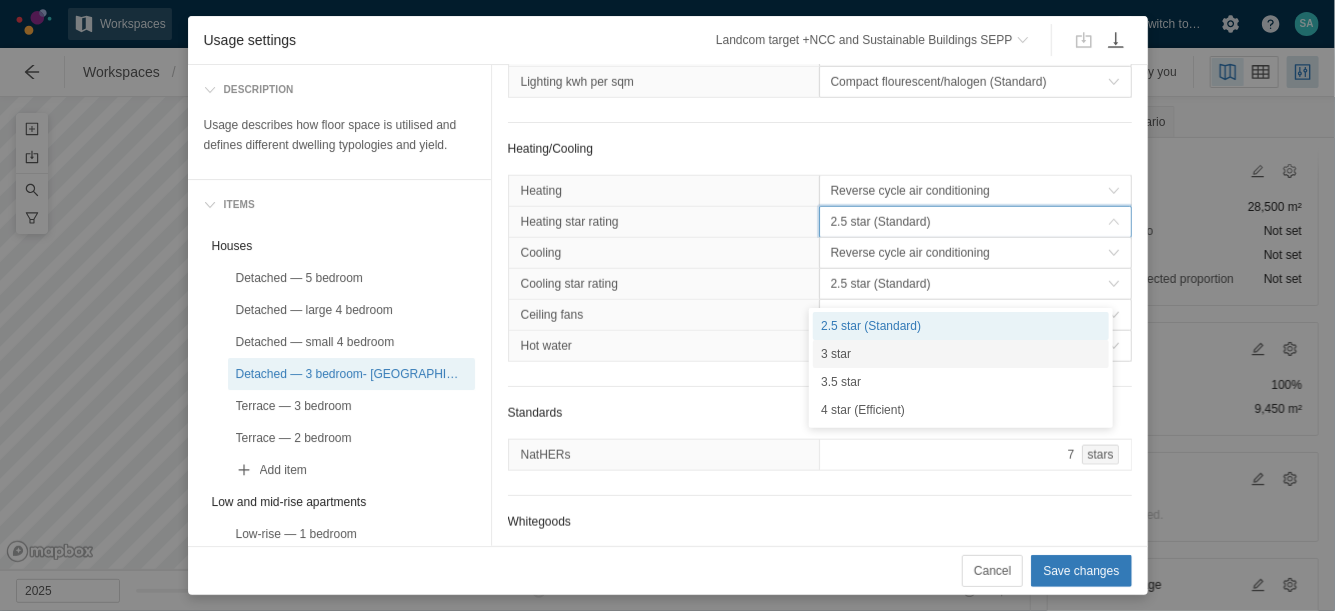 click on "3 star" at bounding box center (961, 354) 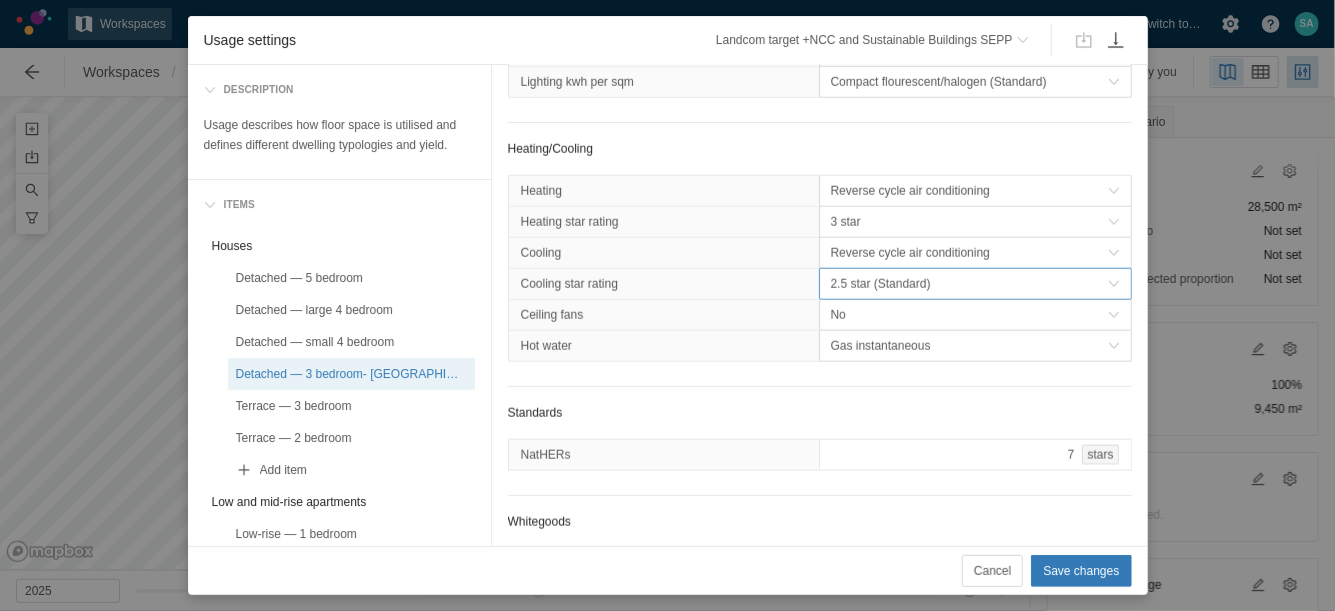 click on "2.5 star (Standard)" at bounding box center [969, 284] 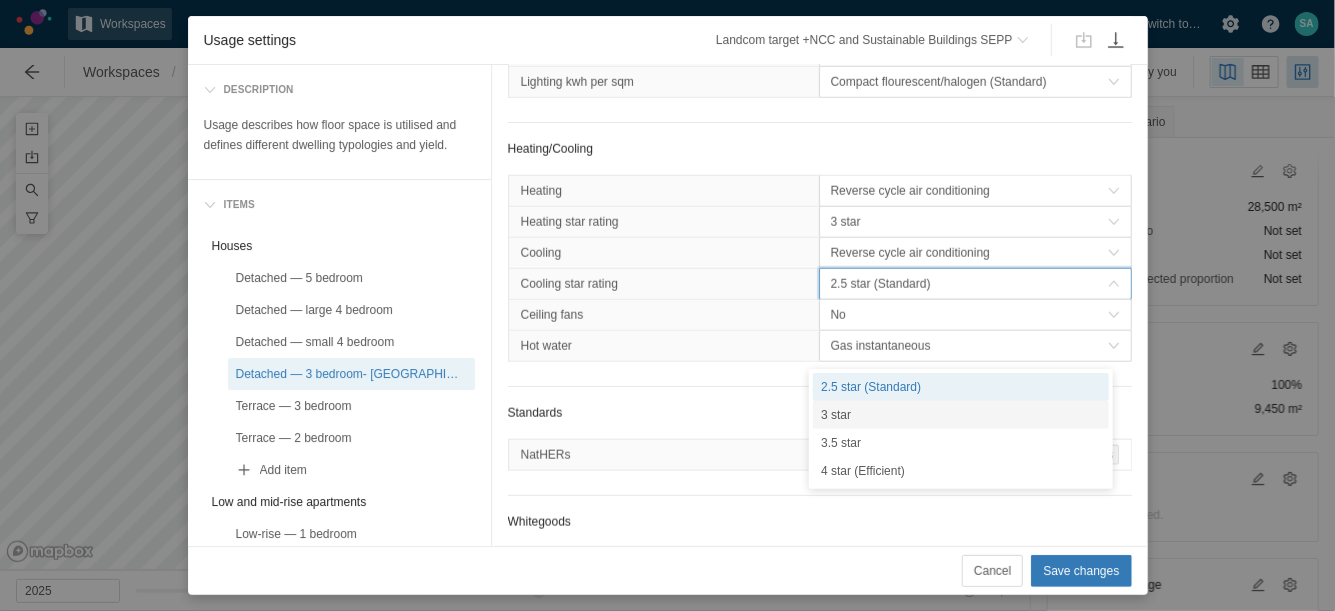 click on "3 star" at bounding box center [961, 415] 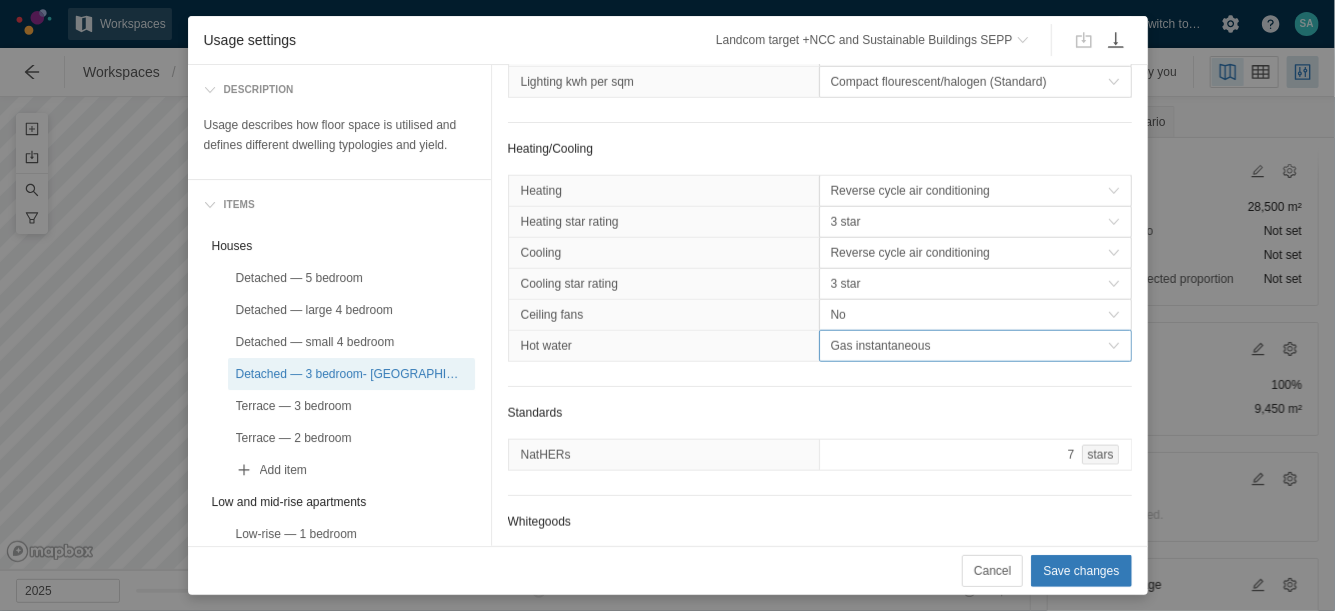 click on "Gas instantaneous" at bounding box center [969, 346] 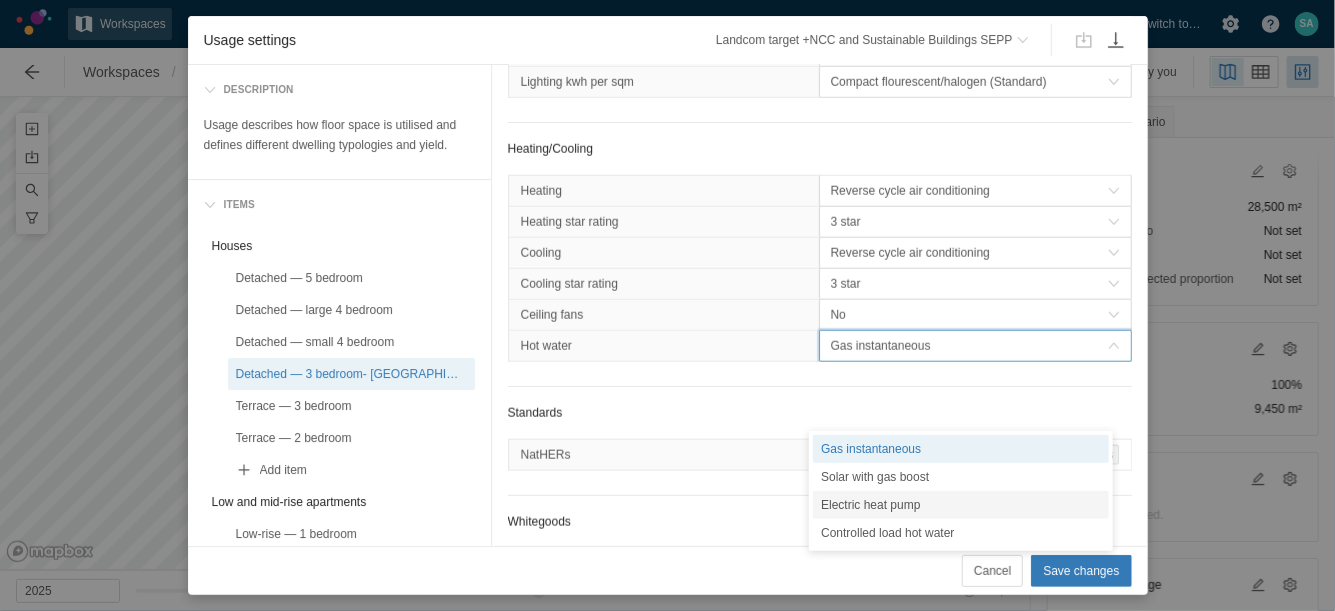 click on "Electric heat pump" at bounding box center (961, 505) 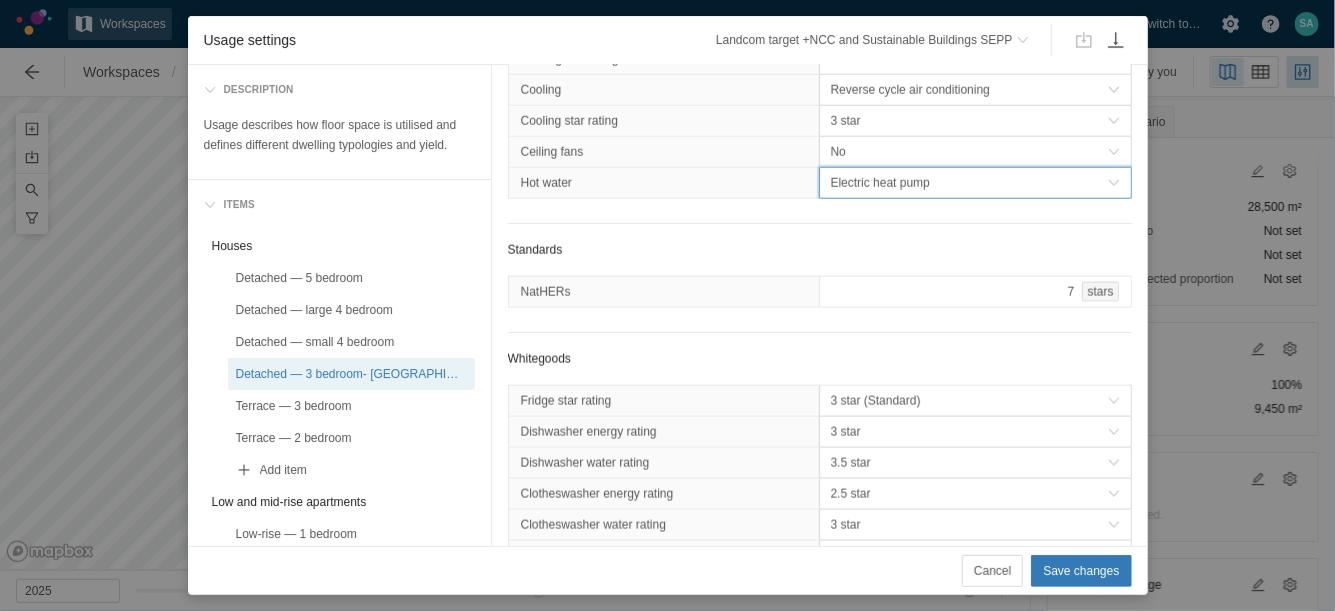 scroll, scrollTop: 1219, scrollLeft: 0, axis: vertical 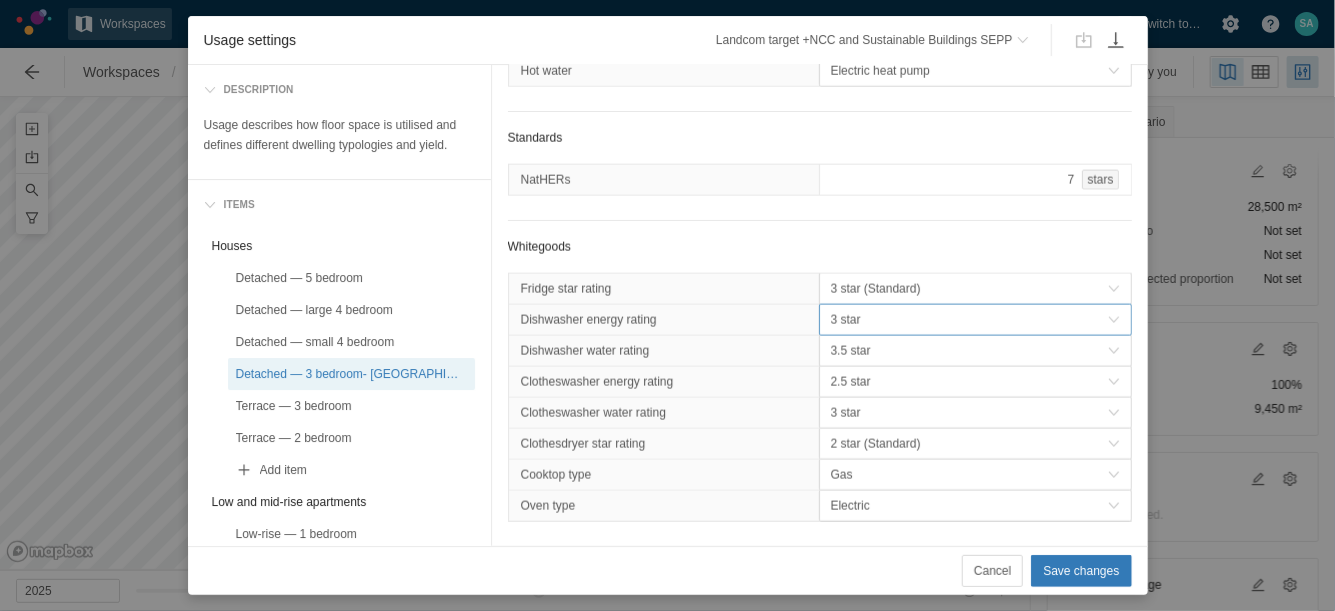 click on "3 star" at bounding box center [969, 320] 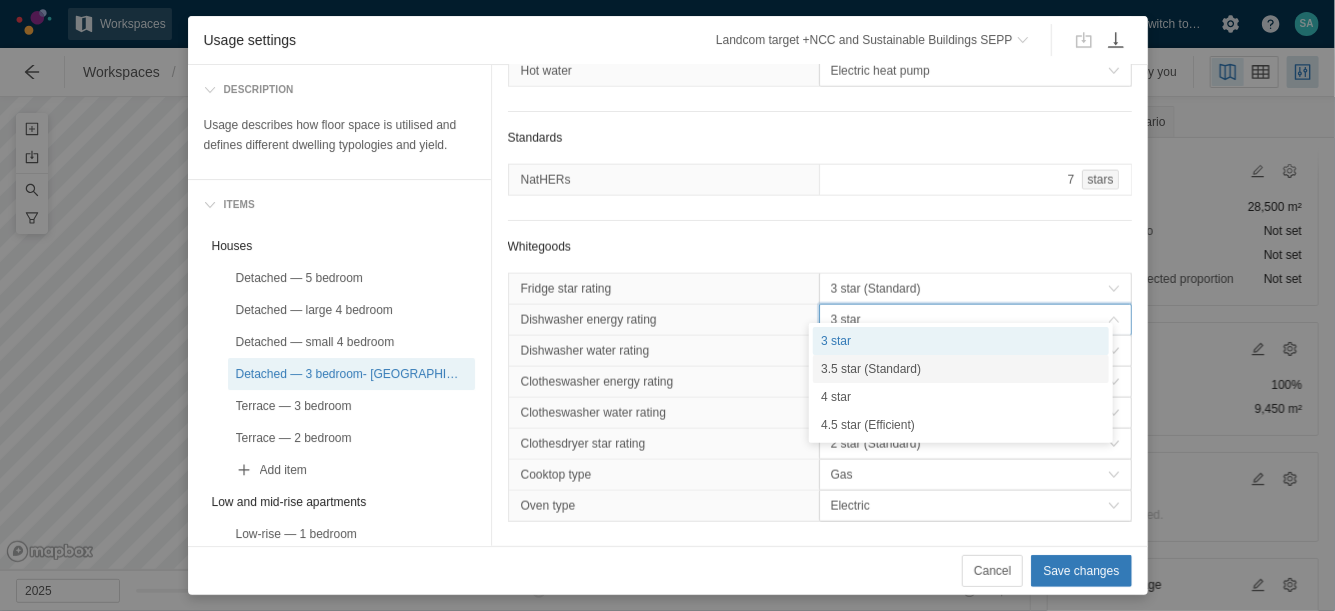 click on "3.5 star (Standard)" at bounding box center (961, 369) 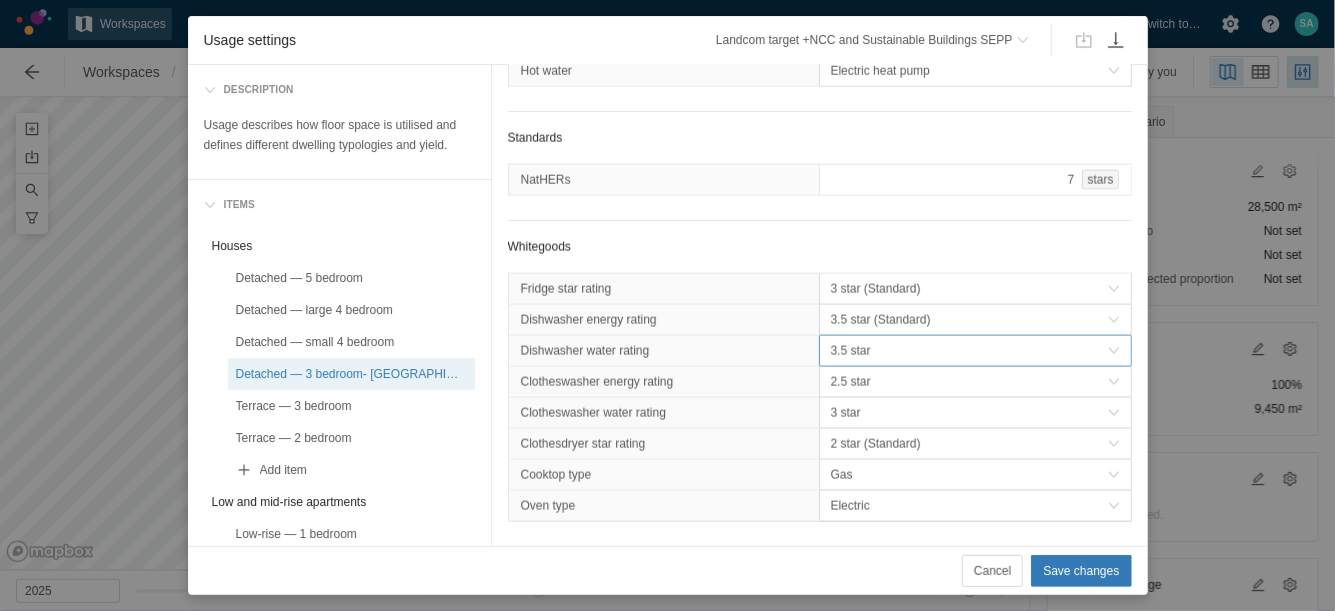 click on "3.5 star" at bounding box center [969, 351] 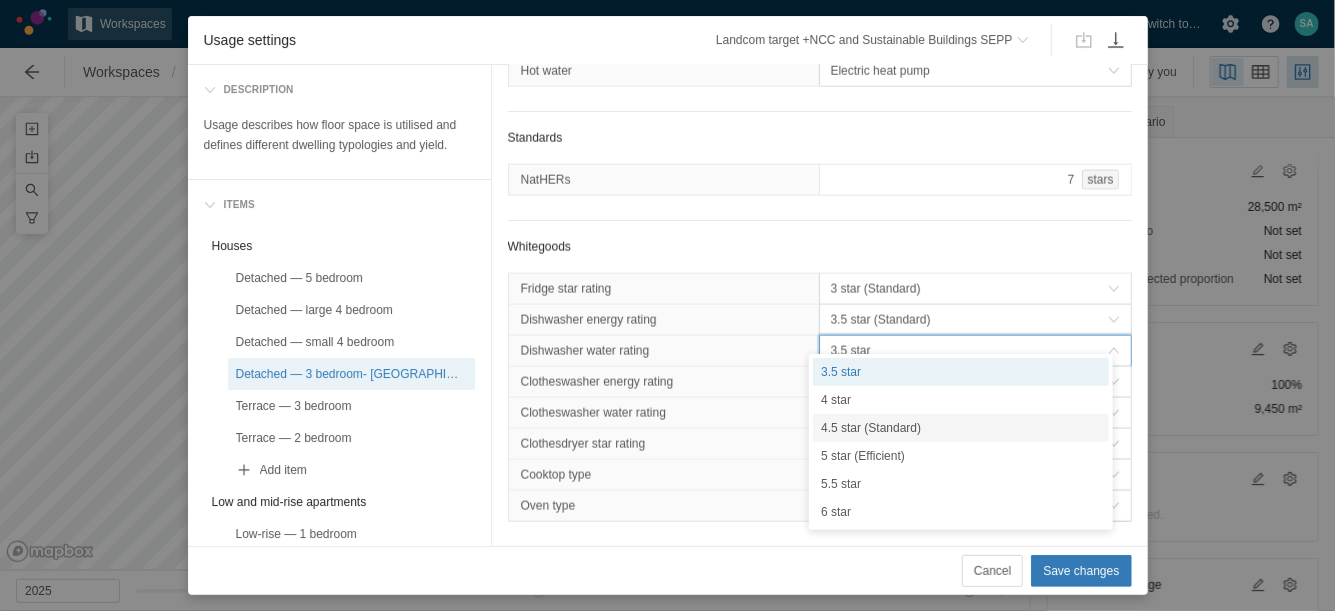 click on "4.5 star (Standard)" at bounding box center [961, 428] 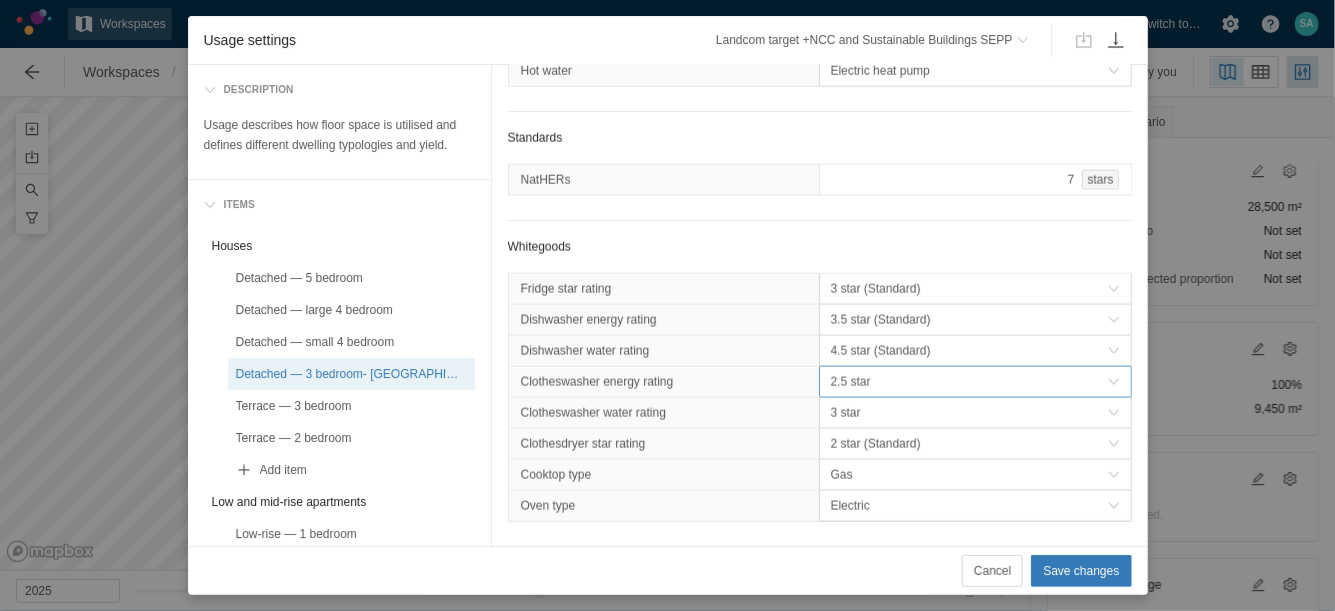 click on "2.5 star" at bounding box center (969, 382) 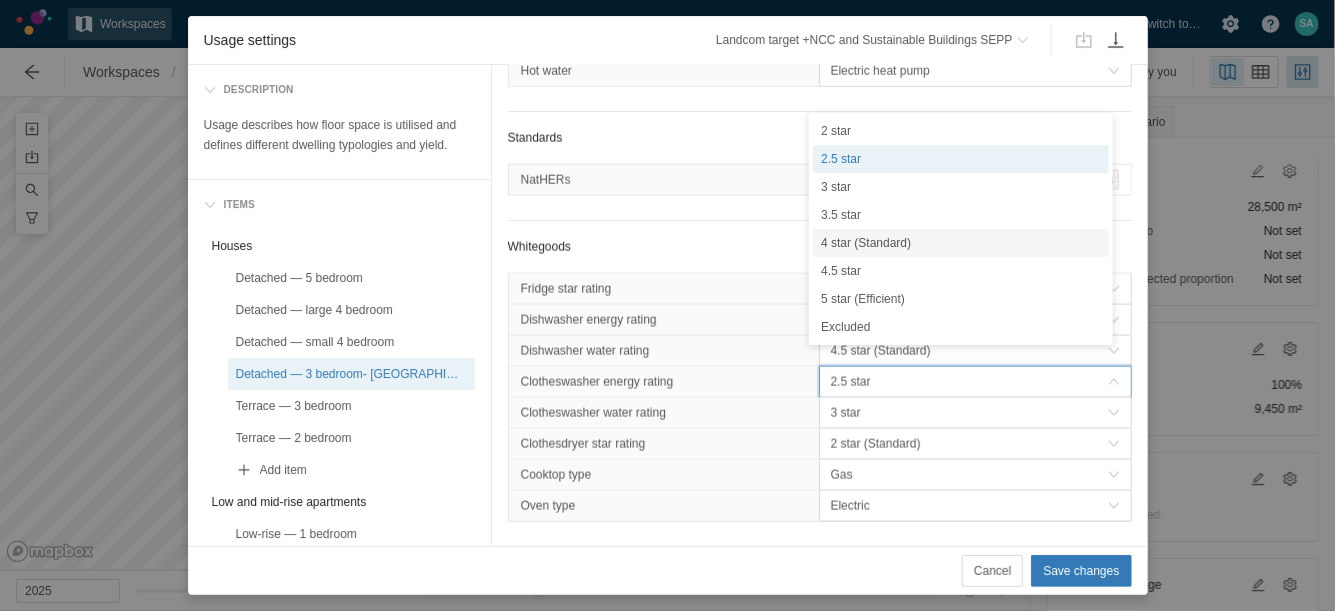 click on "4 star (Standard)" at bounding box center (961, 243) 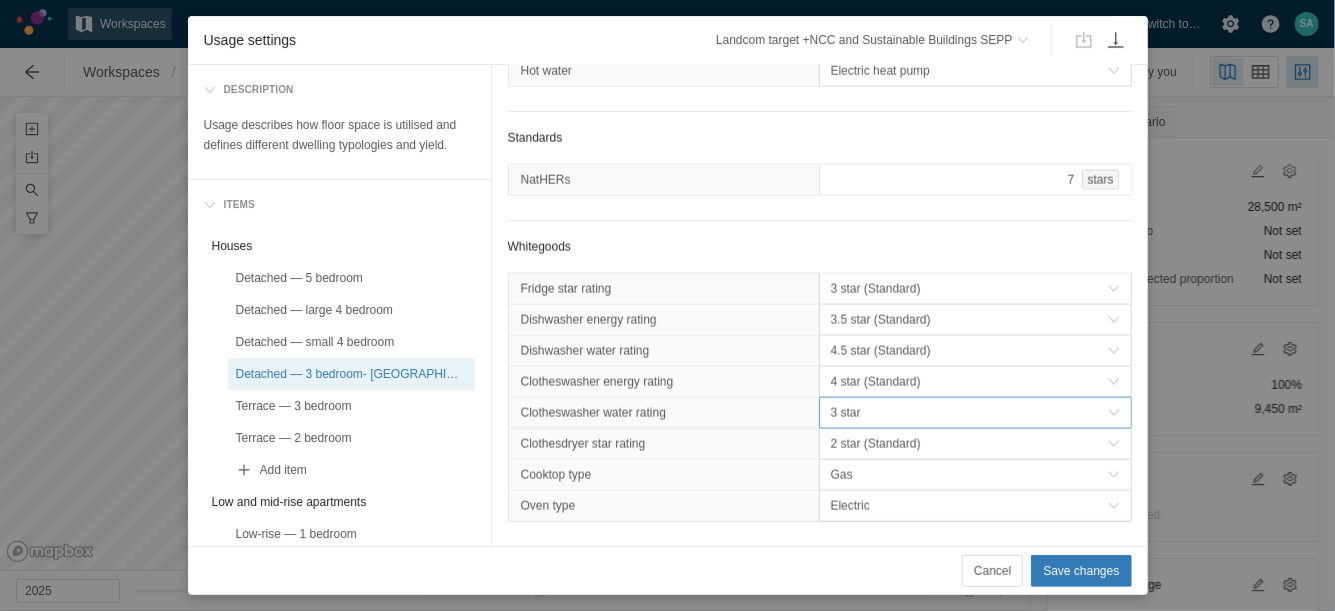 click on "3 star" at bounding box center [969, 413] 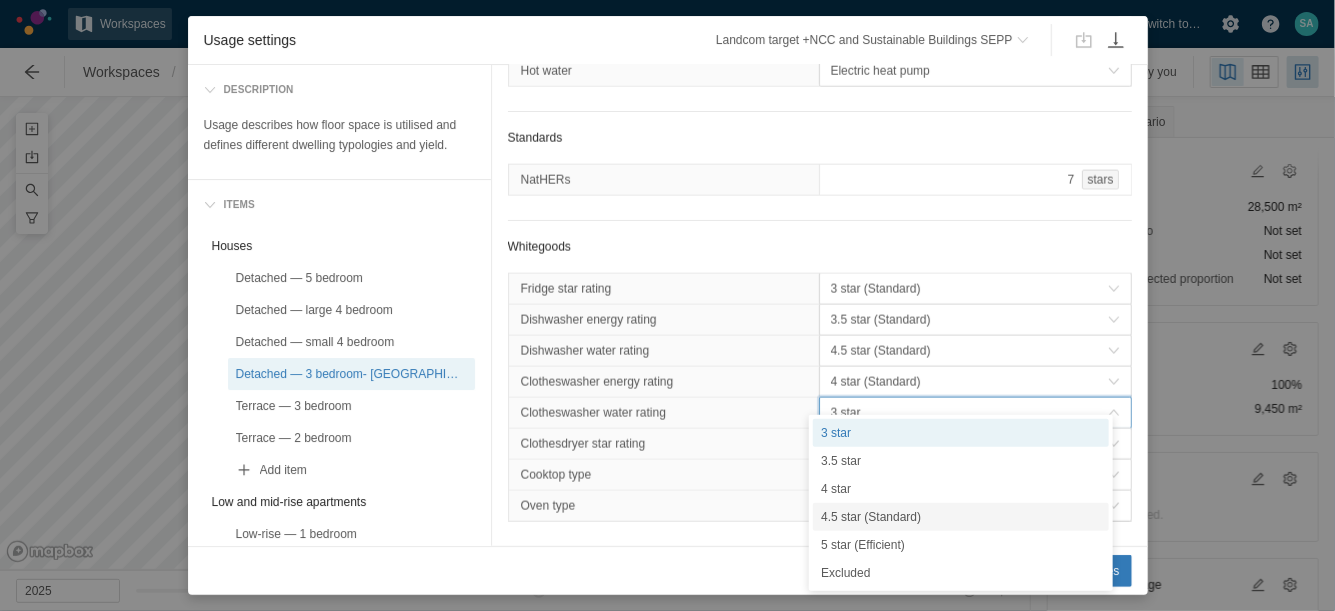 click on "4.5 star (Standard)" at bounding box center [961, 517] 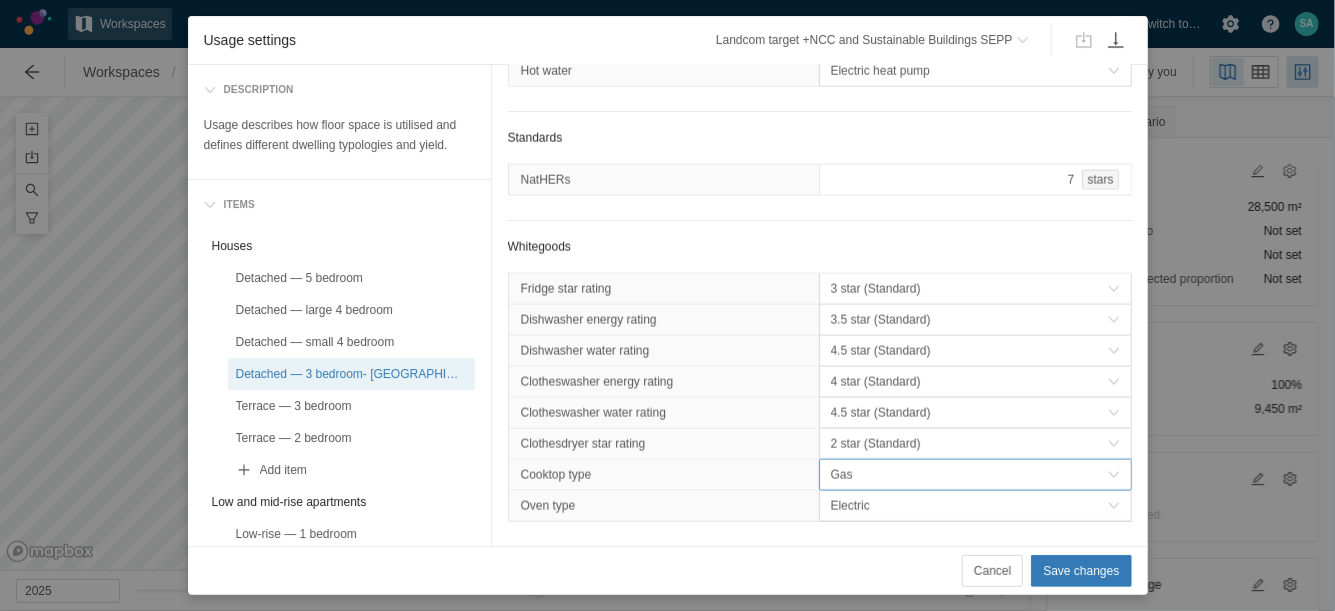 click on "Gas" at bounding box center (969, 475) 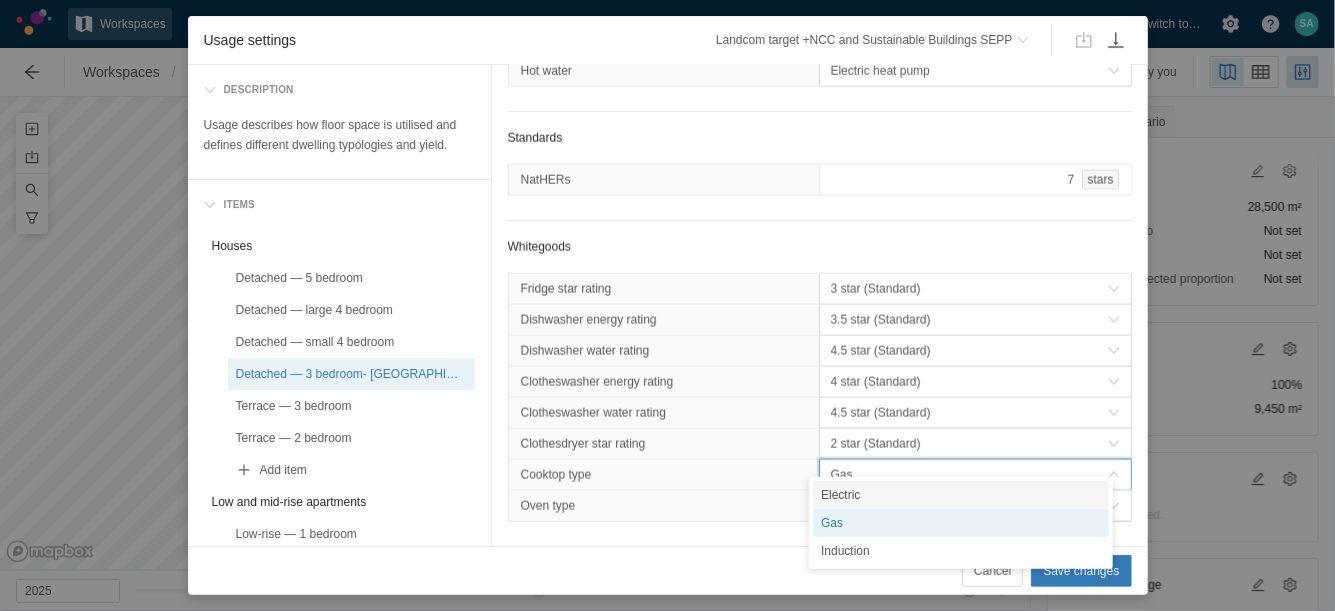 click on "Electric" at bounding box center [961, 495] 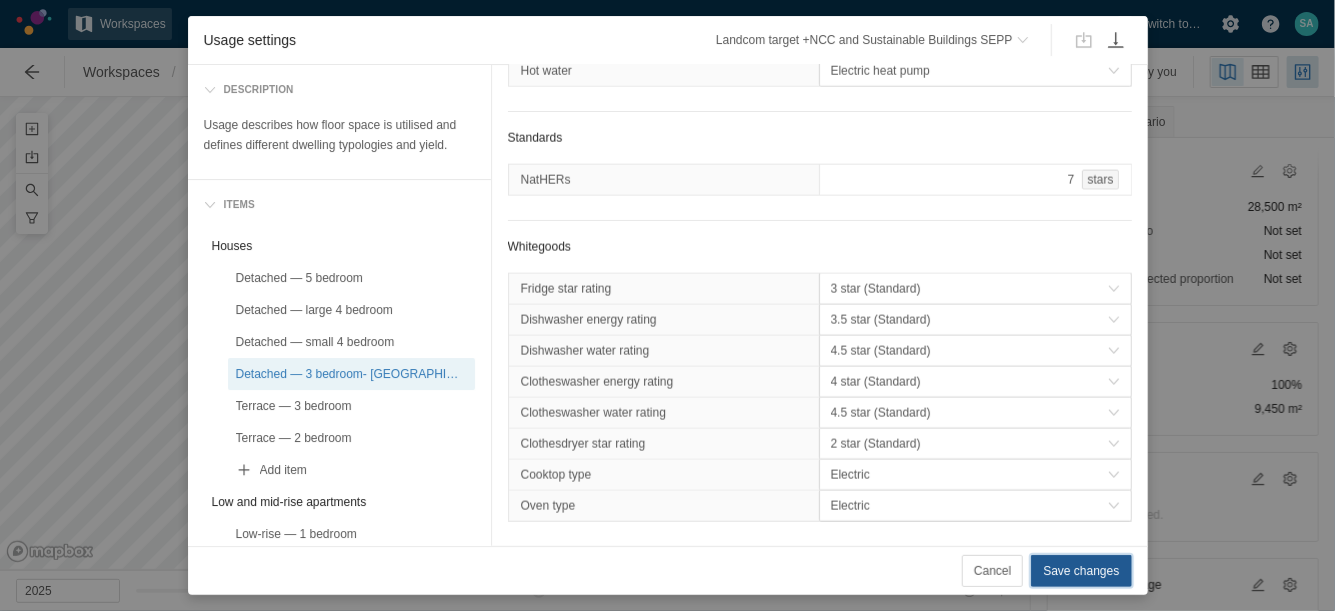 click on "Save changes" at bounding box center (1081, 571) 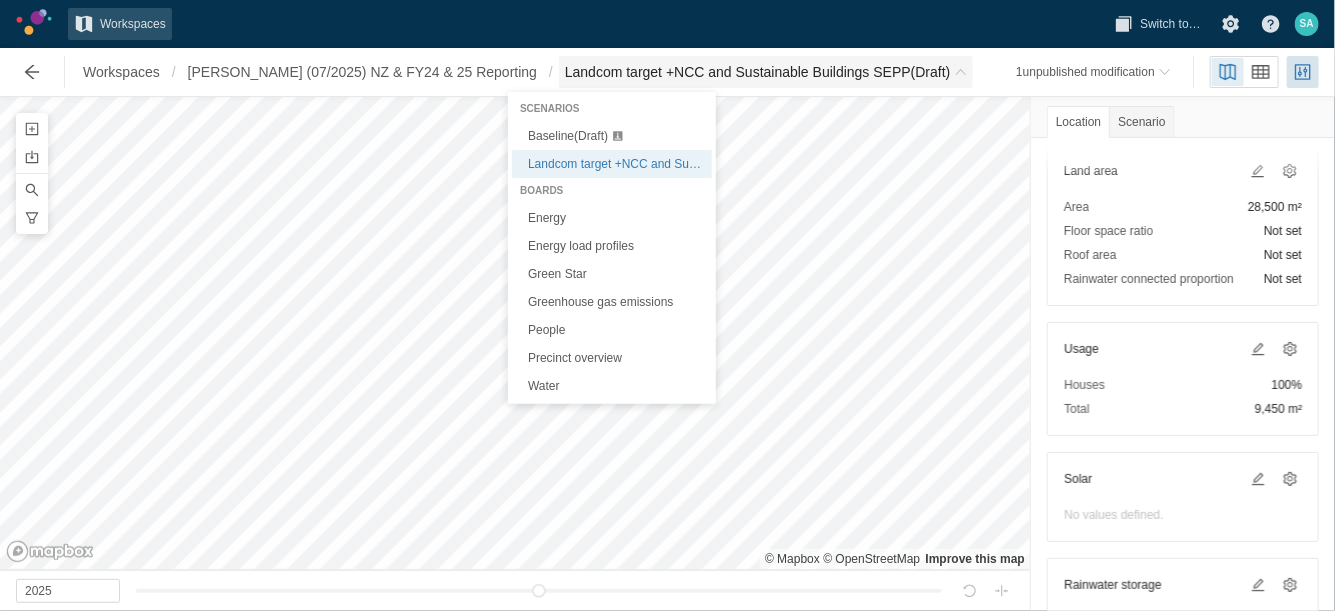 click on "Landcom target +NCC and Sustainable Buildings SEPP  (Draft)" at bounding box center (766, 72) 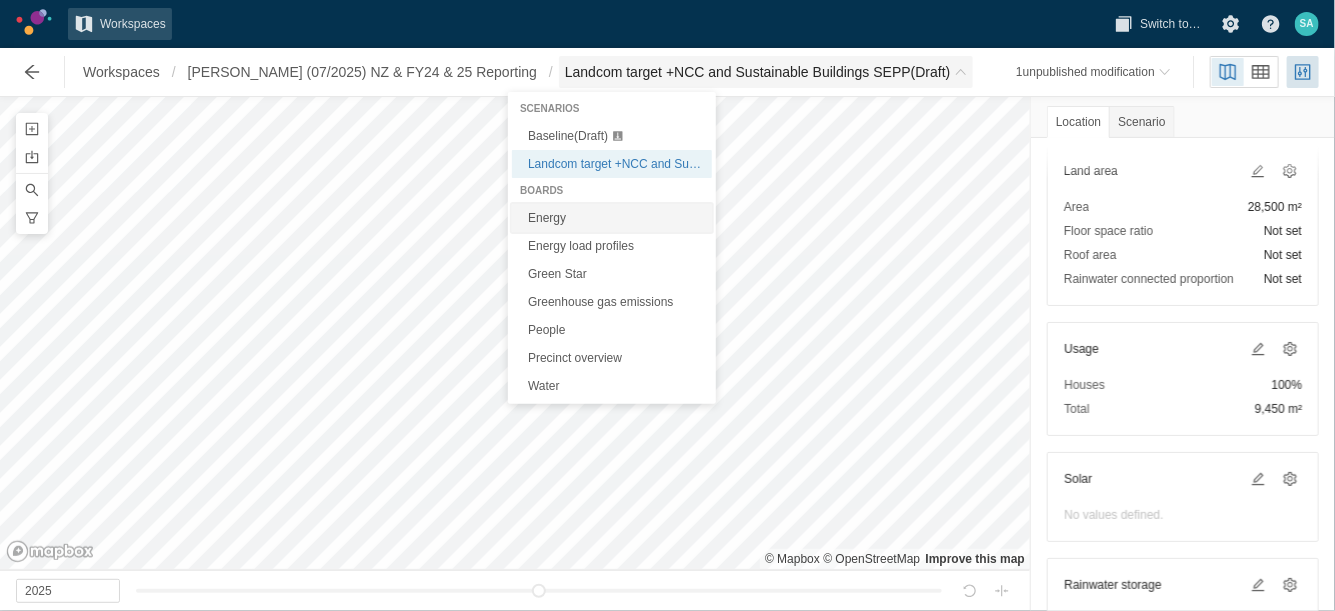 click on "Energy" at bounding box center (612, 218) 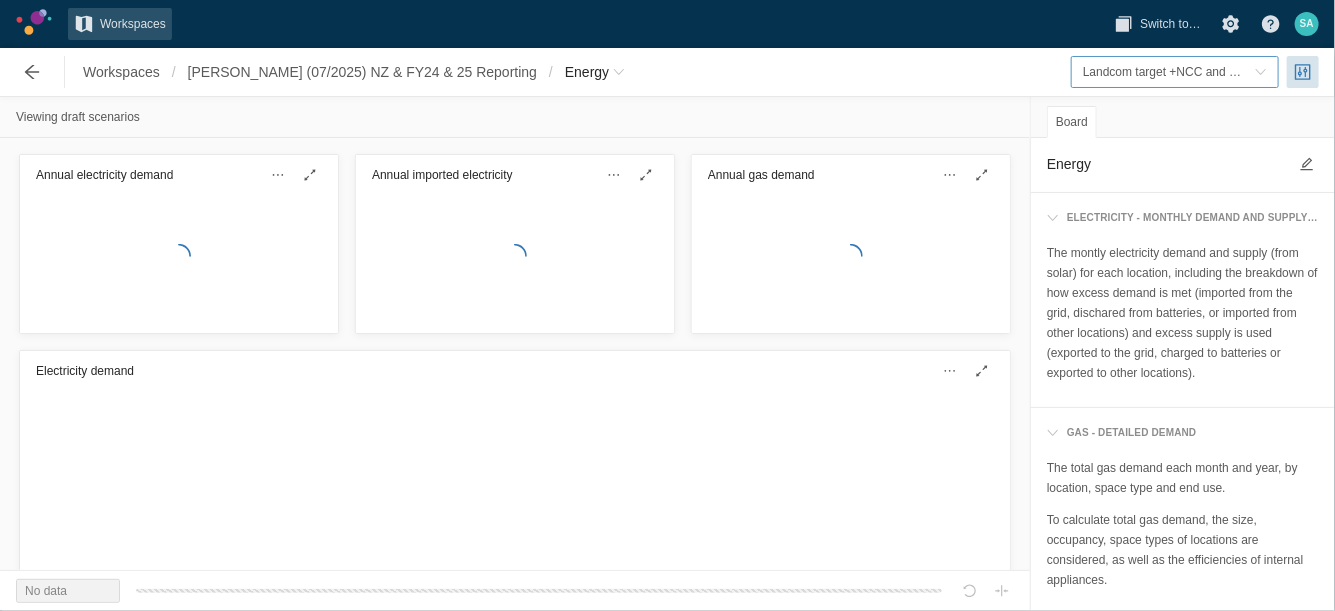 click on "Landcom target +NCC and Sustainable Buildings SEPP" at bounding box center [1175, 72] 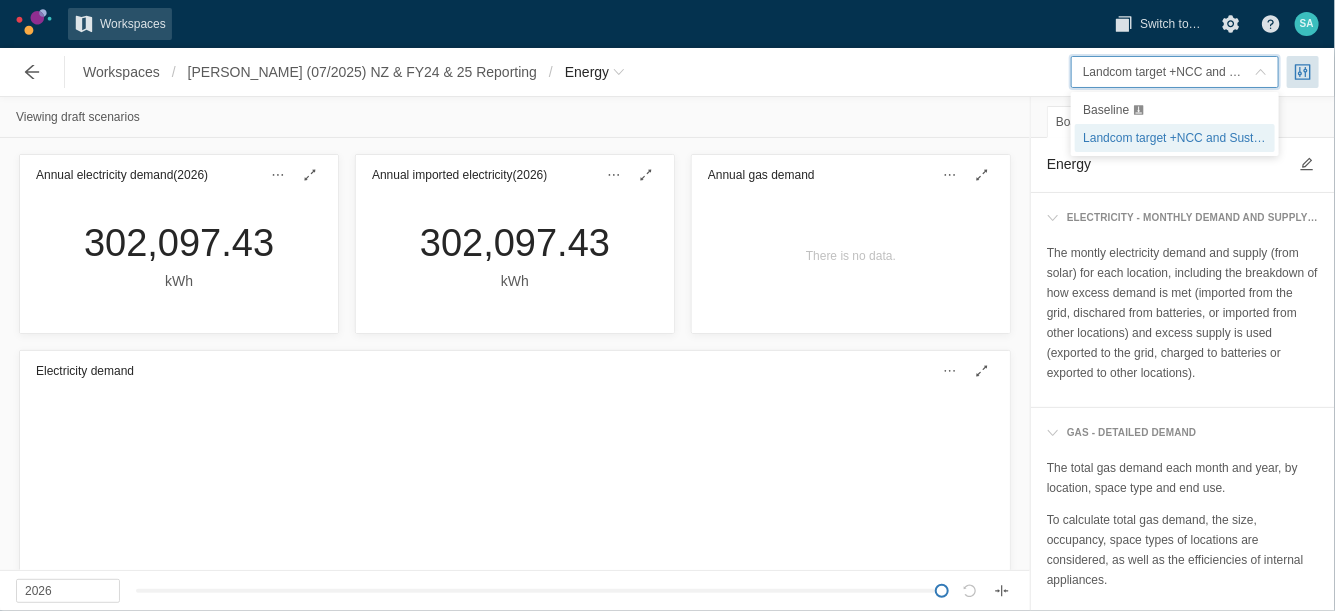 click on "Baseline" at bounding box center [1106, 110] 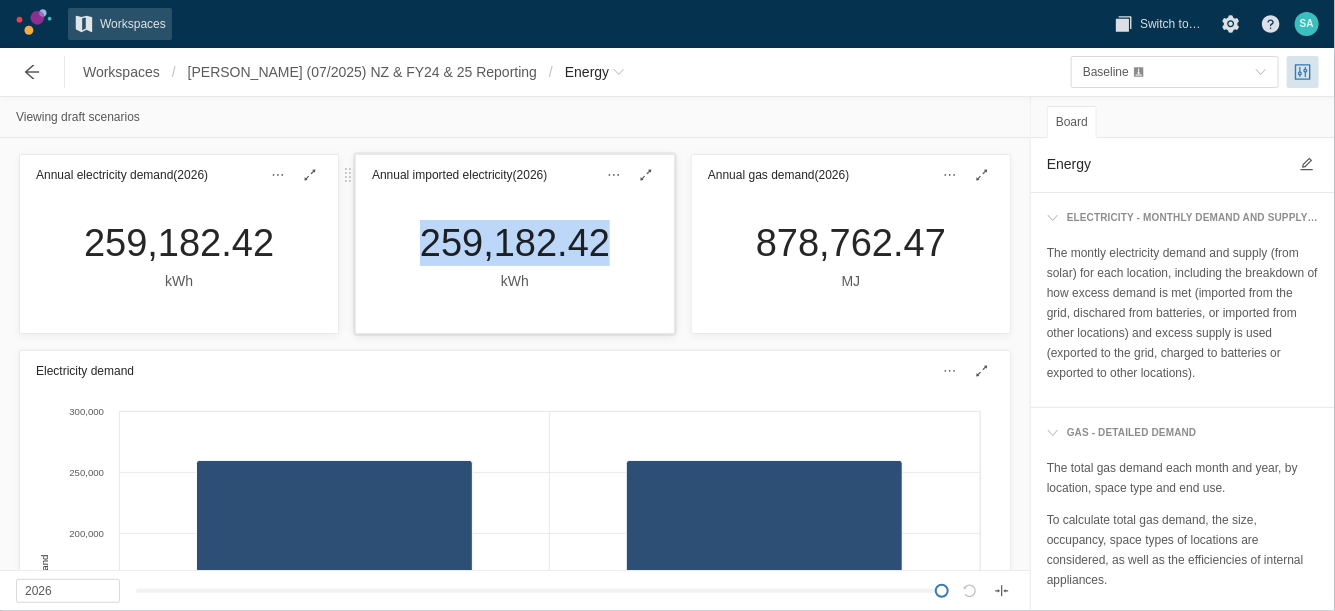 drag, startPoint x: 399, startPoint y: 245, endPoint x: 587, endPoint y: 250, distance: 188.06648 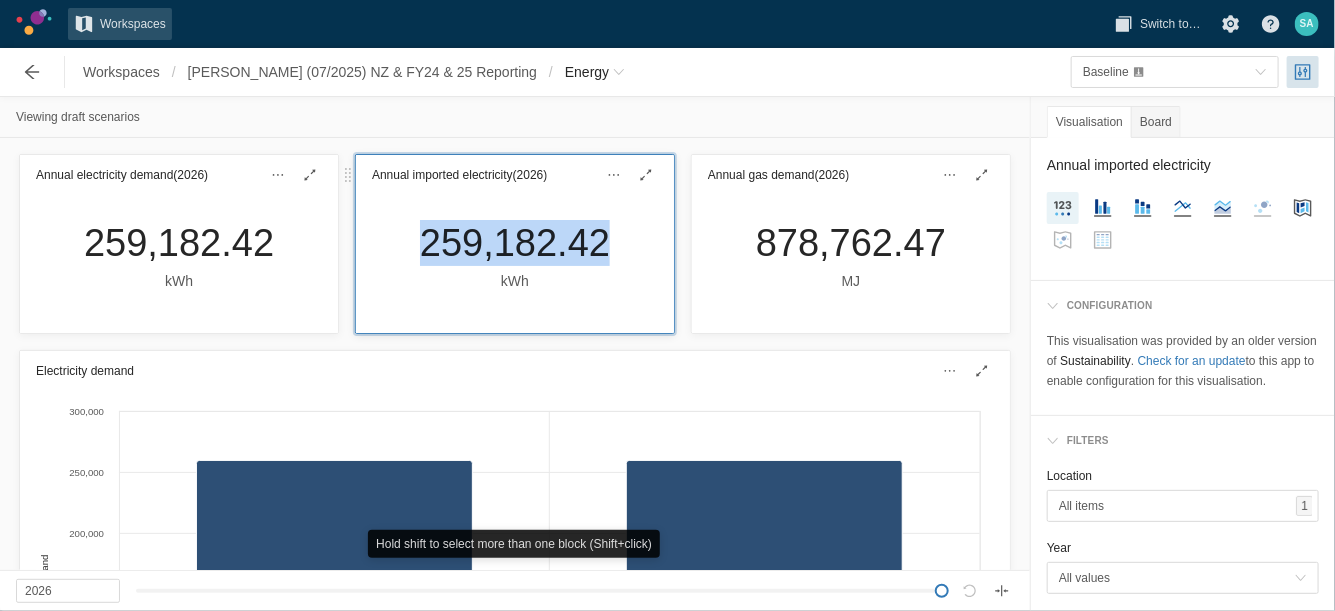 copy on "259,182.42" 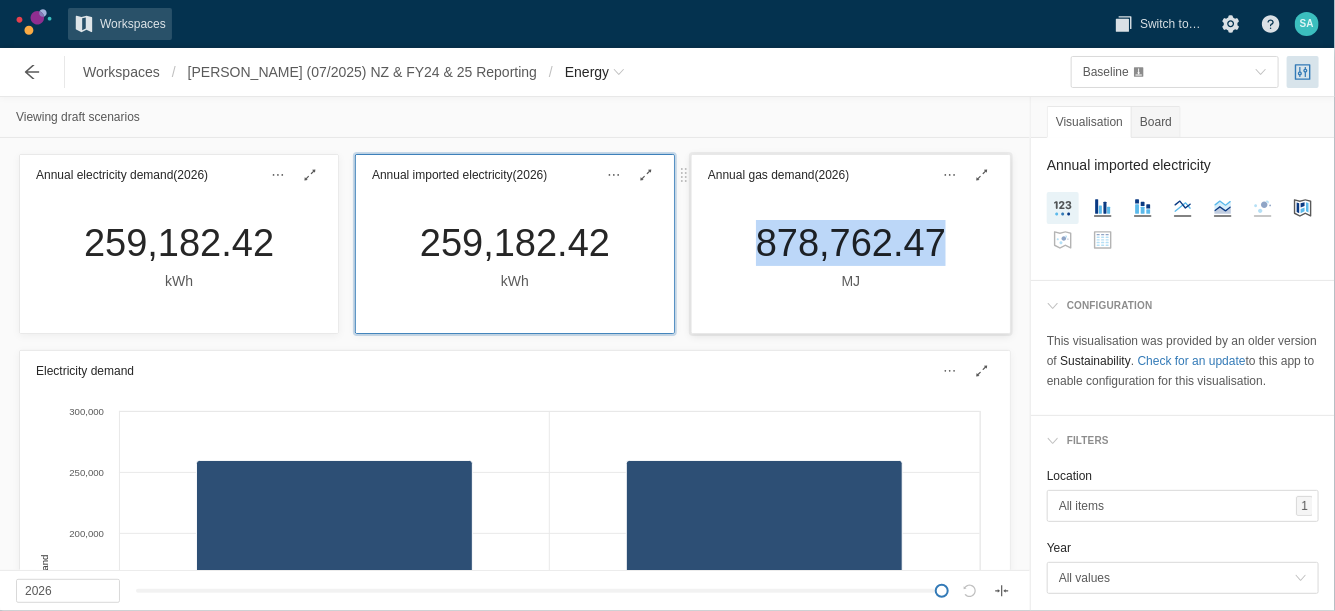 drag, startPoint x: 731, startPoint y: 248, endPoint x: 924, endPoint y: 249, distance: 193.0026 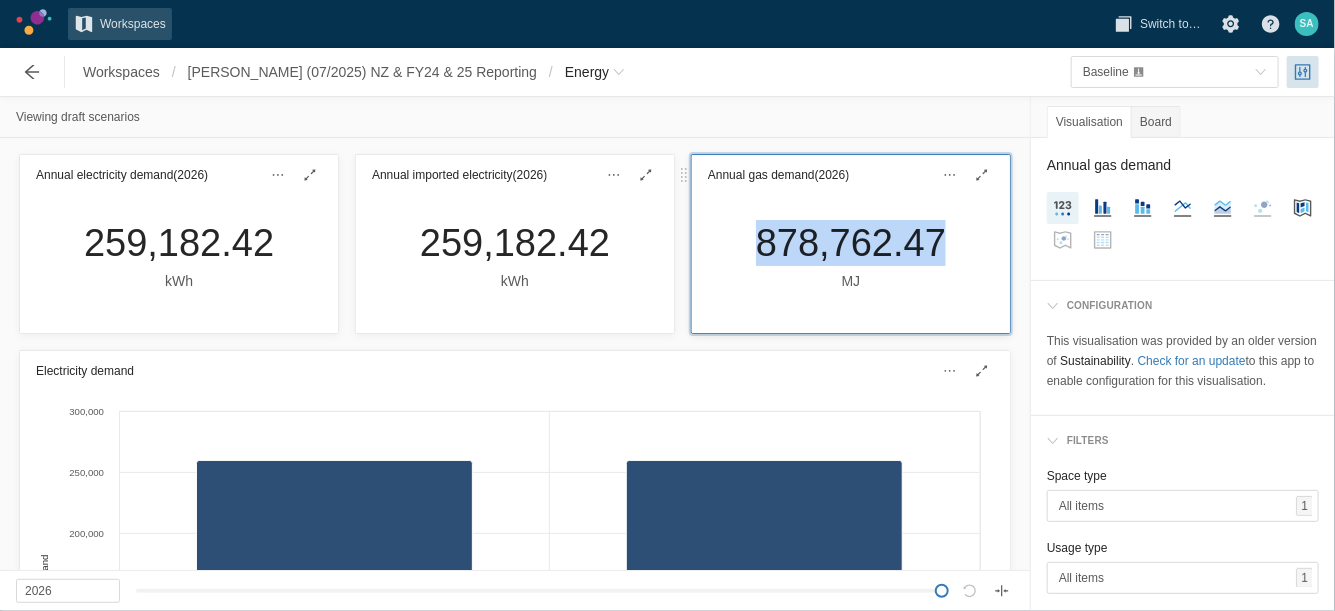 copy on "878,762.47" 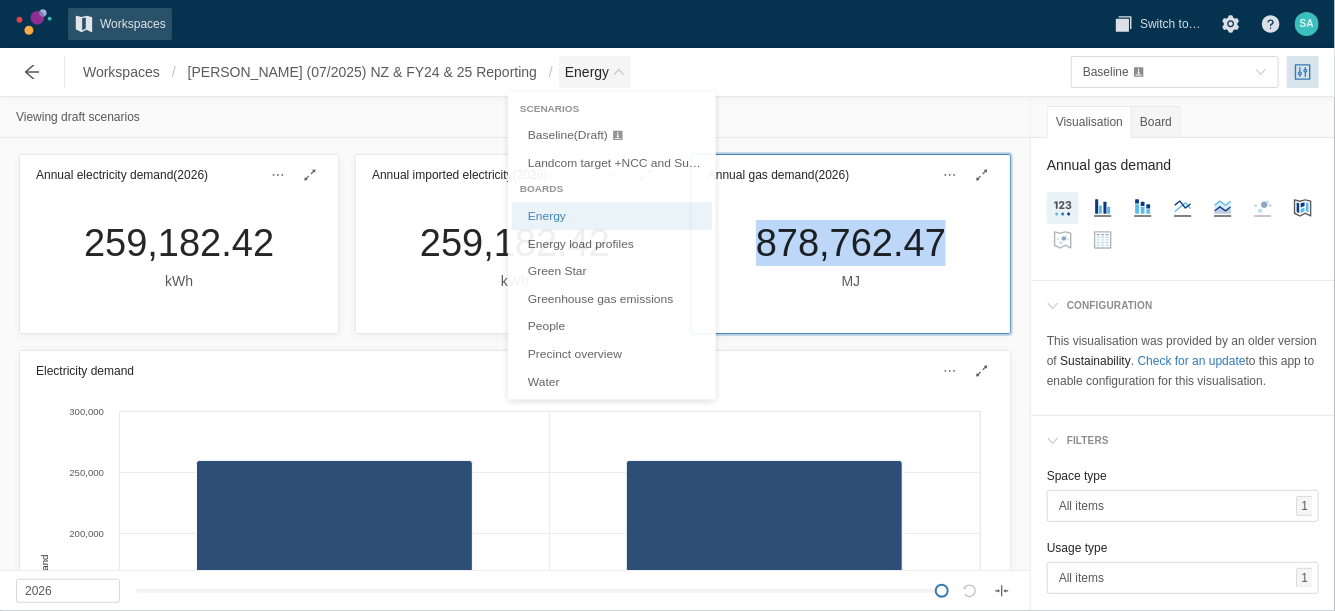 click on "Energy" at bounding box center [587, 72] 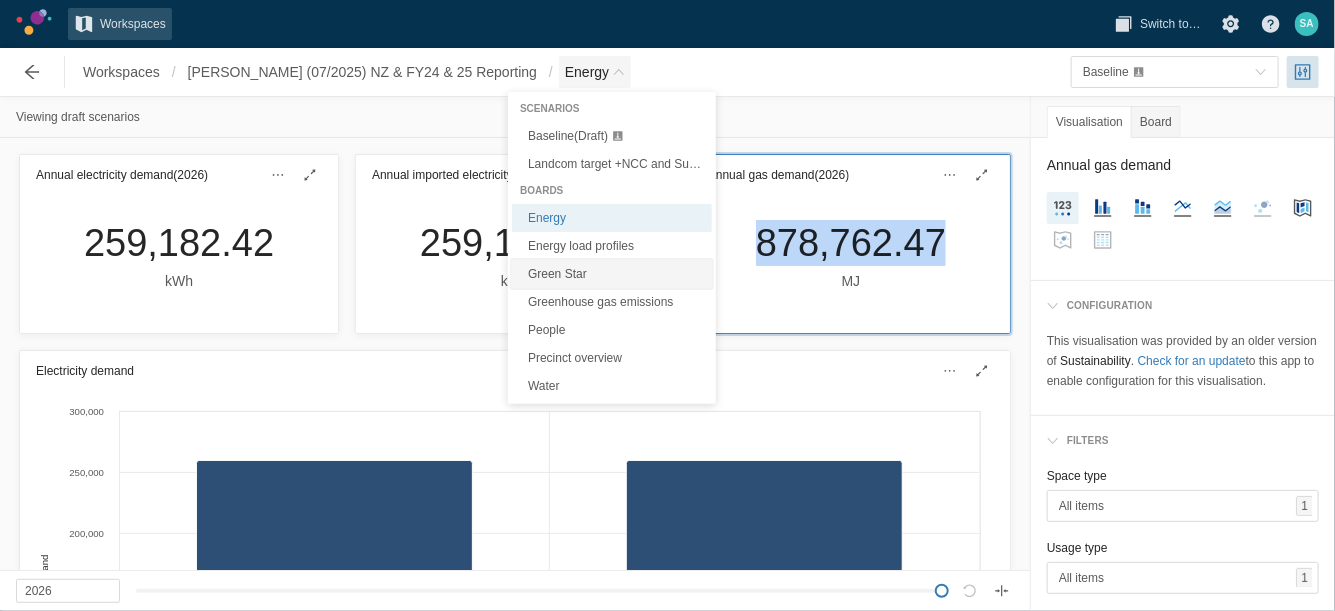 click on "Green Star" at bounding box center (612, 274) 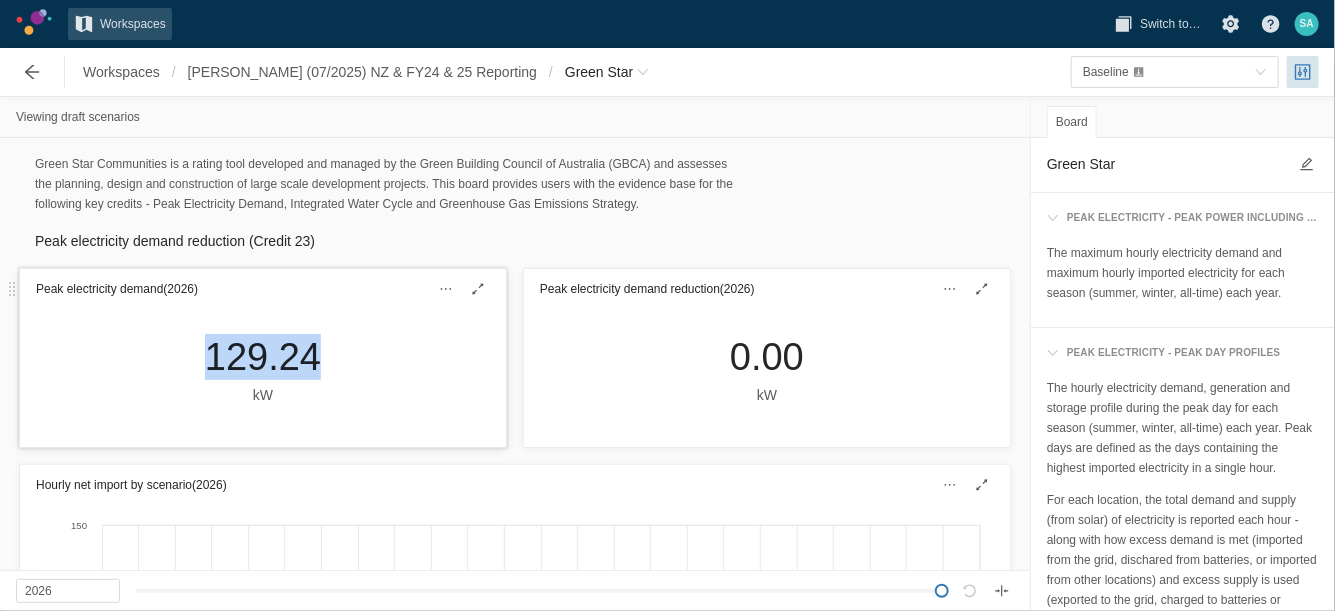 drag, startPoint x: 183, startPoint y: 366, endPoint x: 303, endPoint y: 365, distance: 120.004166 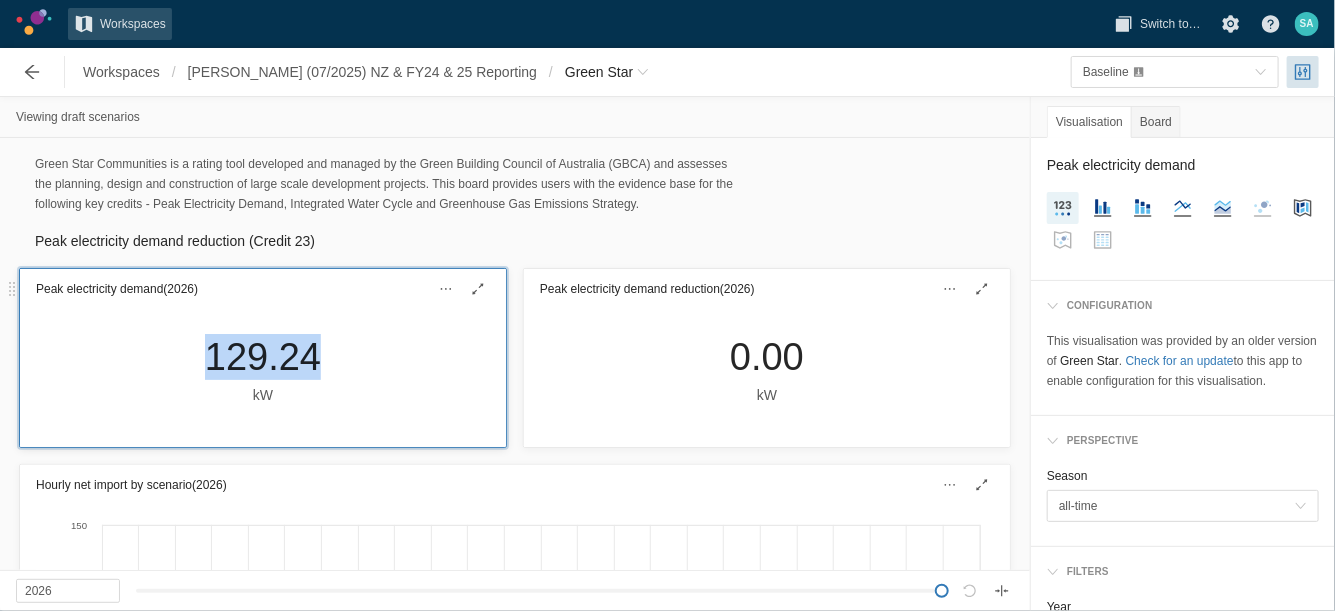 copy on "129.24" 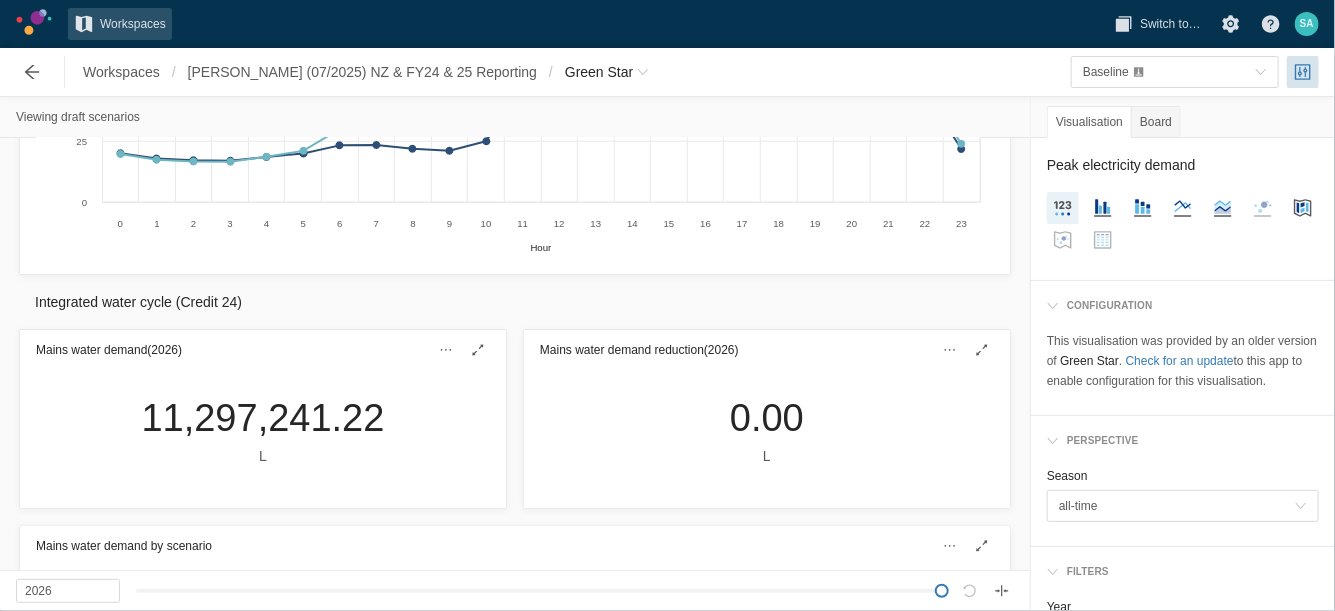 scroll, scrollTop: 764, scrollLeft: 0, axis: vertical 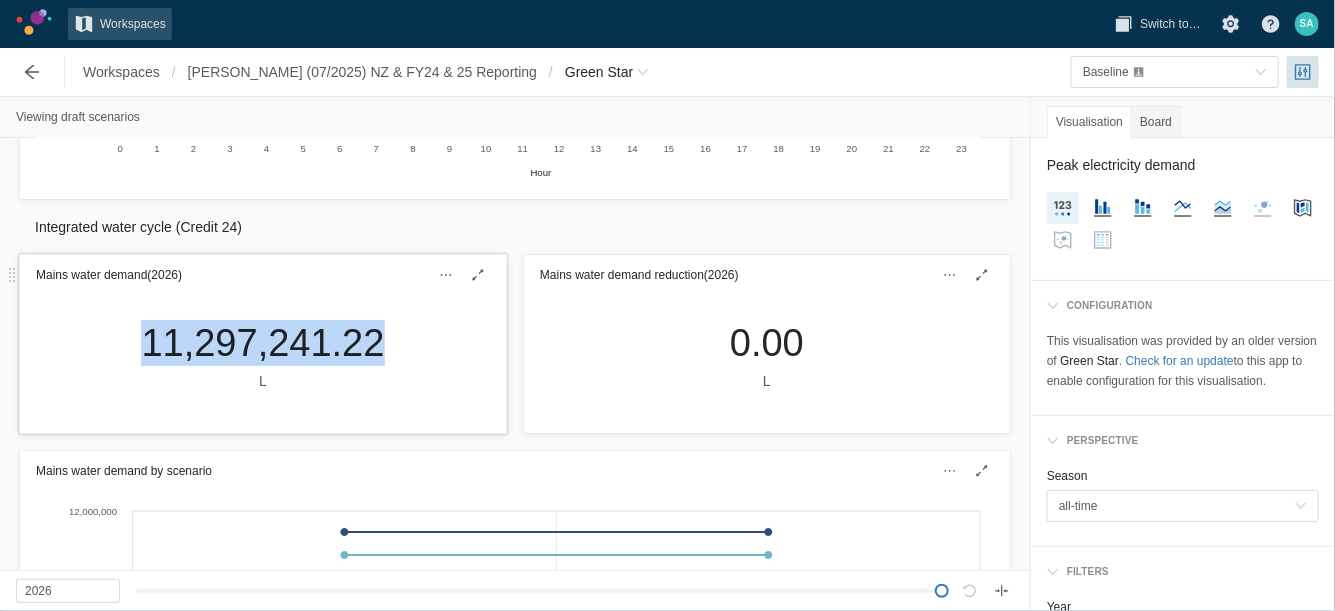 drag, startPoint x: 138, startPoint y: 345, endPoint x: 364, endPoint y: 359, distance: 226.43321 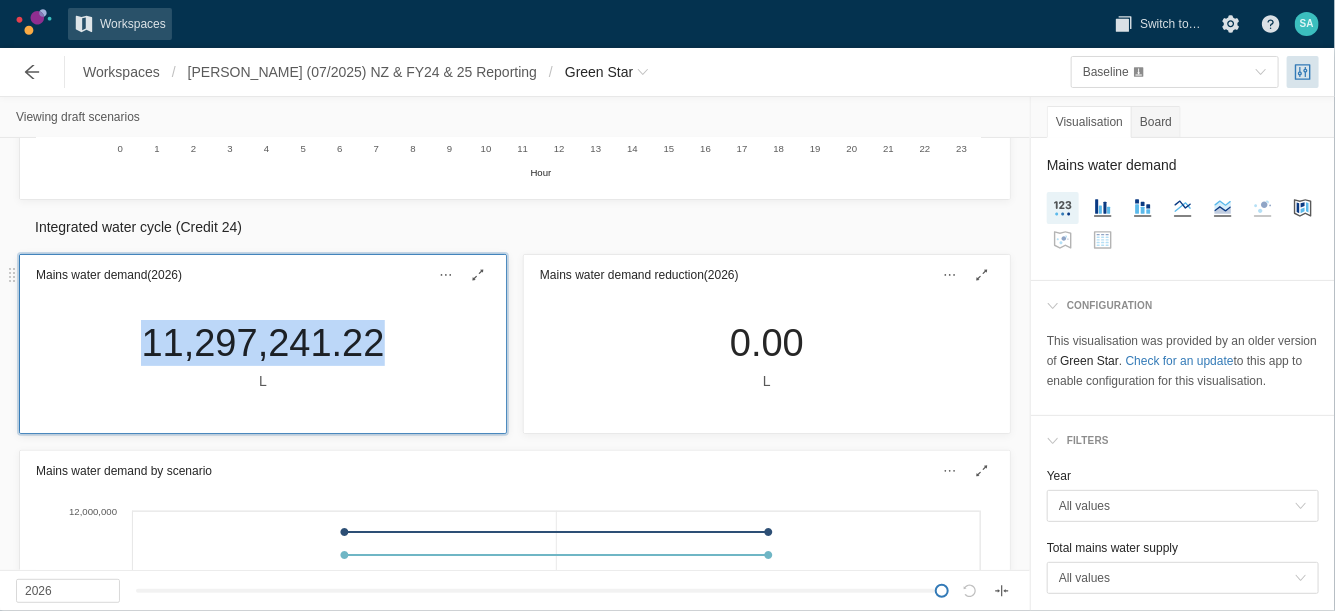 copy on "11,297,241.22" 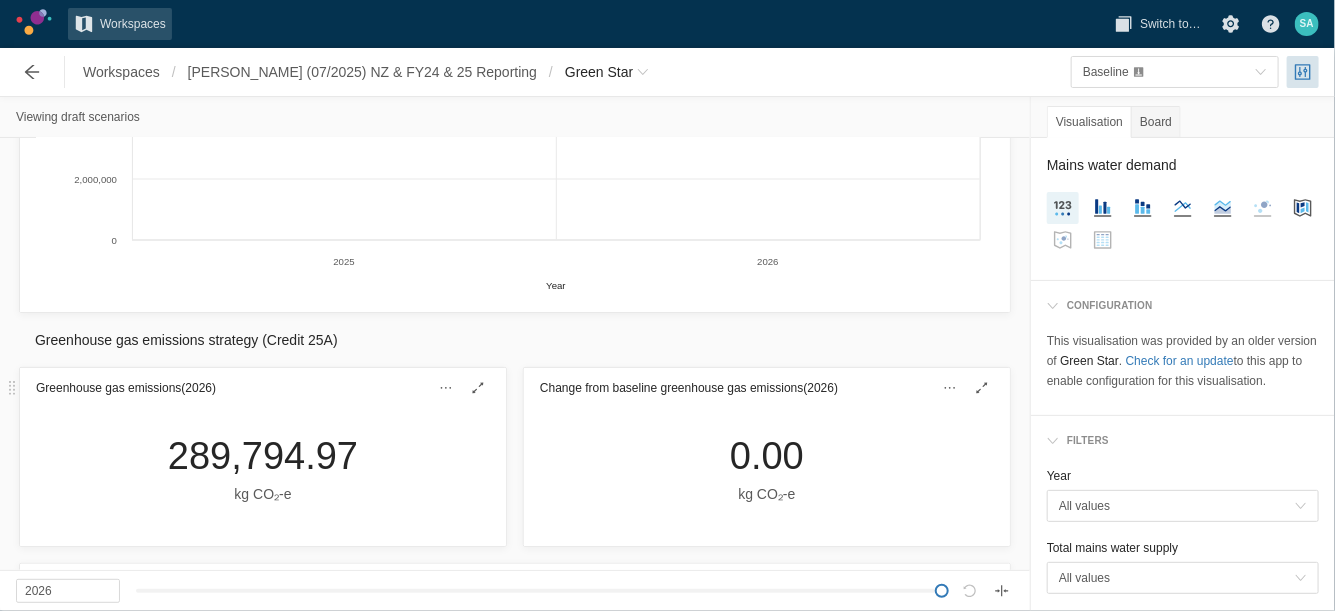 scroll, scrollTop: 1483, scrollLeft: 0, axis: vertical 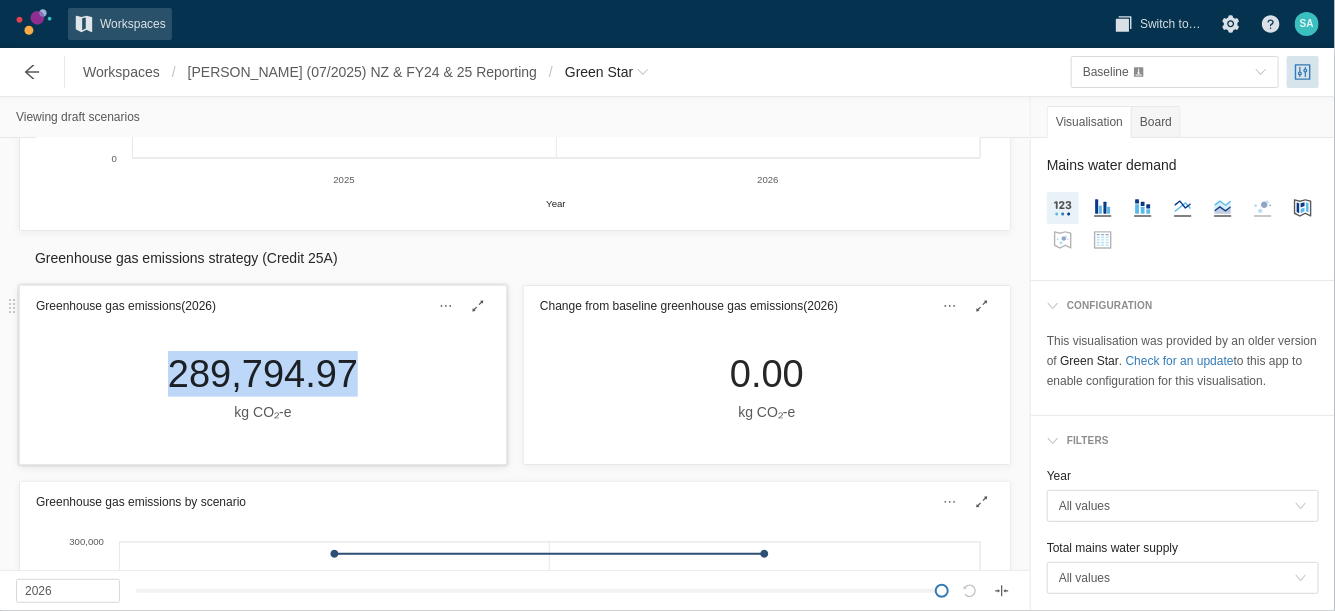drag, startPoint x: 158, startPoint y: 373, endPoint x: 344, endPoint y: 378, distance: 186.0672 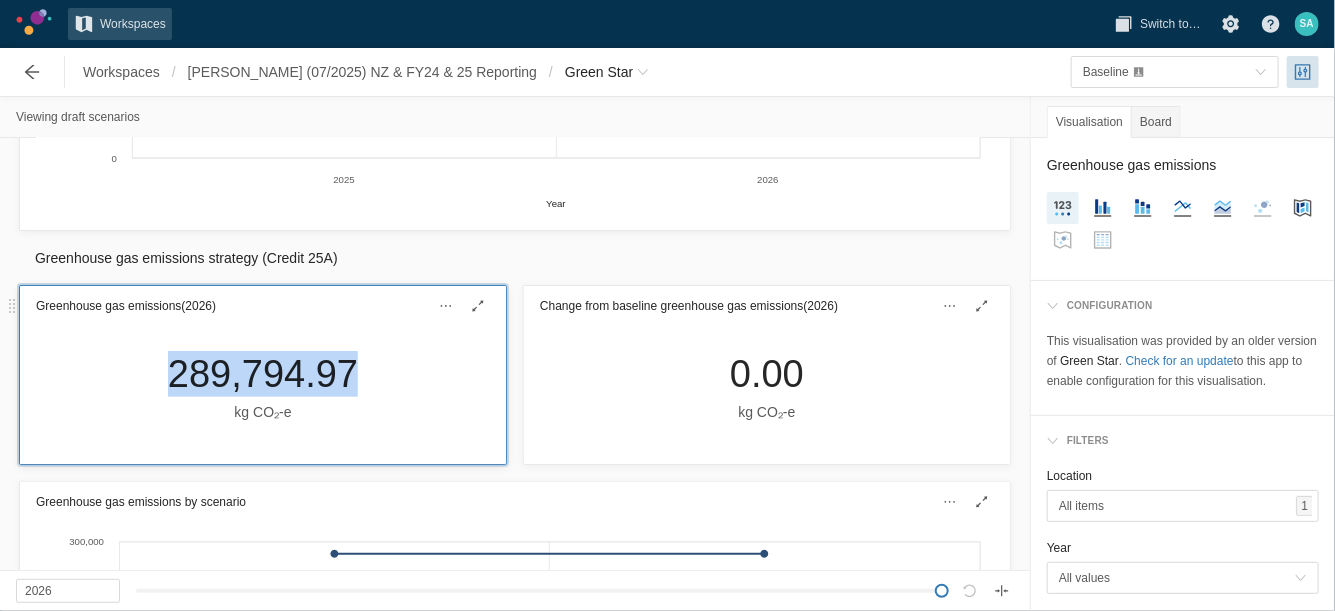 copy on "289,794.97" 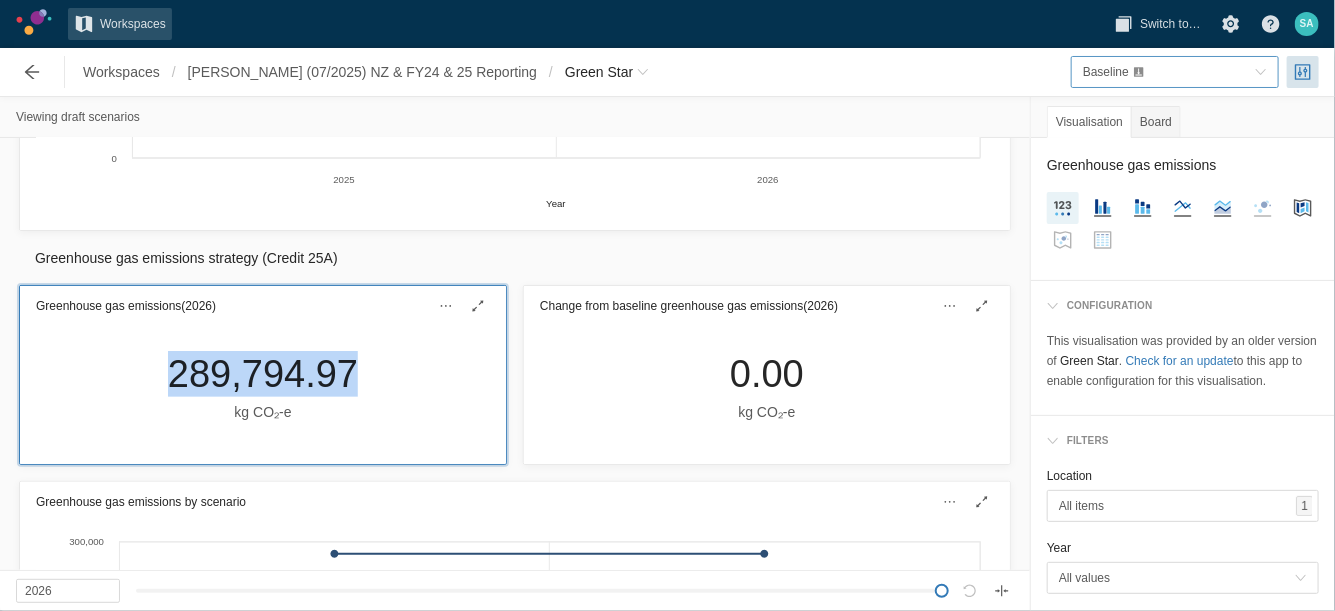 click on "Baseline" at bounding box center (1169, 72) 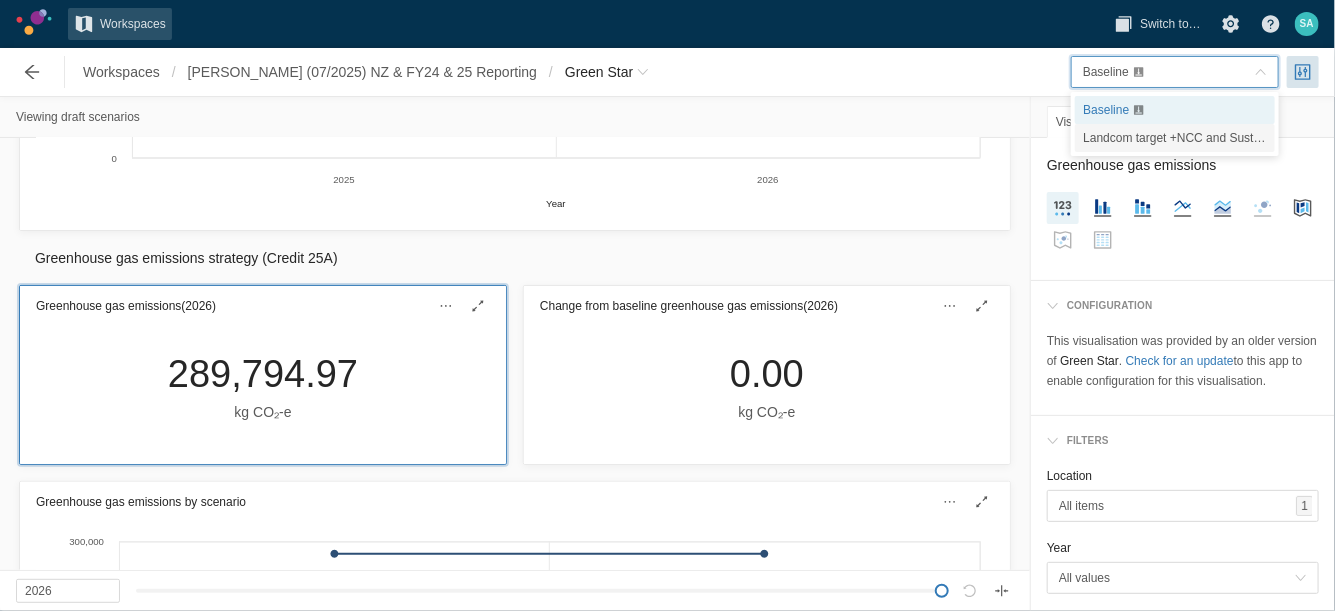 click on "Landcom target +NCC and Sustainable Buildings SEPP" at bounding box center [1231, 138] 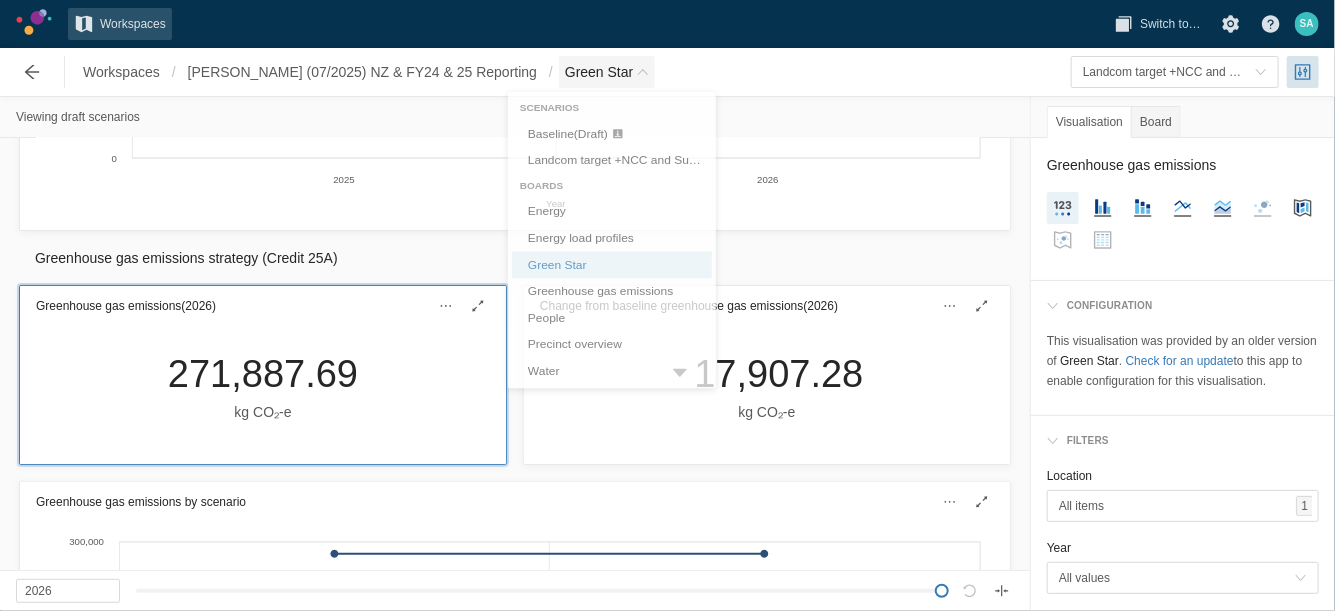 click on "Green Star" at bounding box center (607, 72) 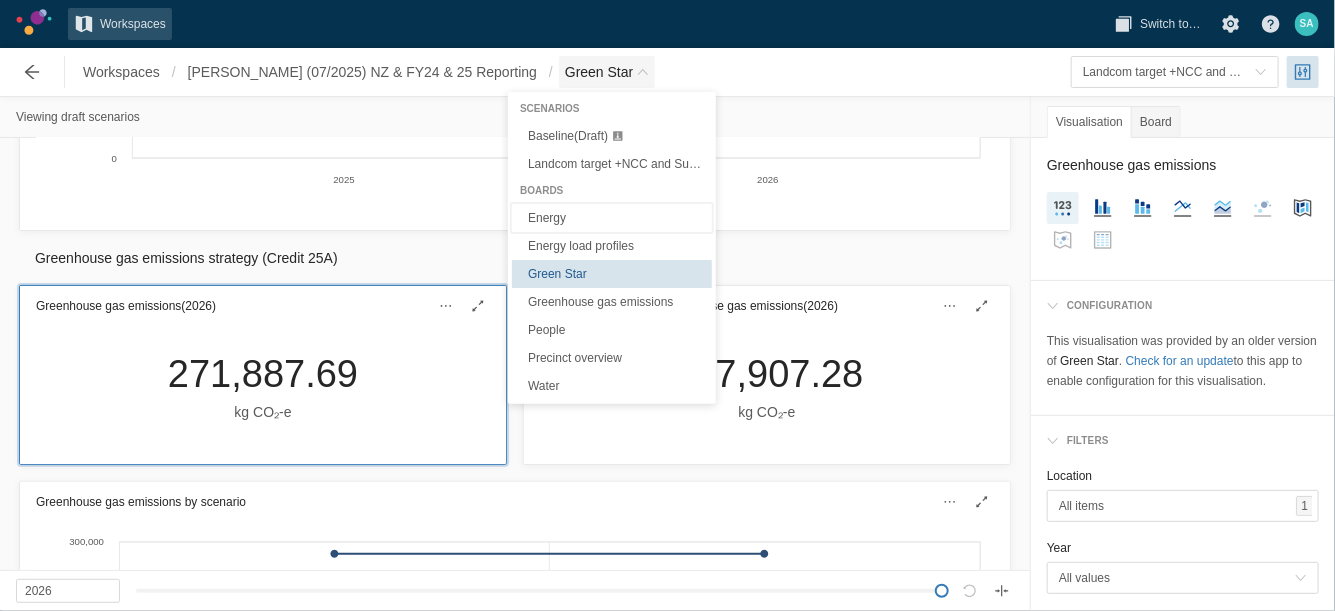 drag, startPoint x: 580, startPoint y: 221, endPoint x: 596, endPoint y: 263, distance: 44.94441 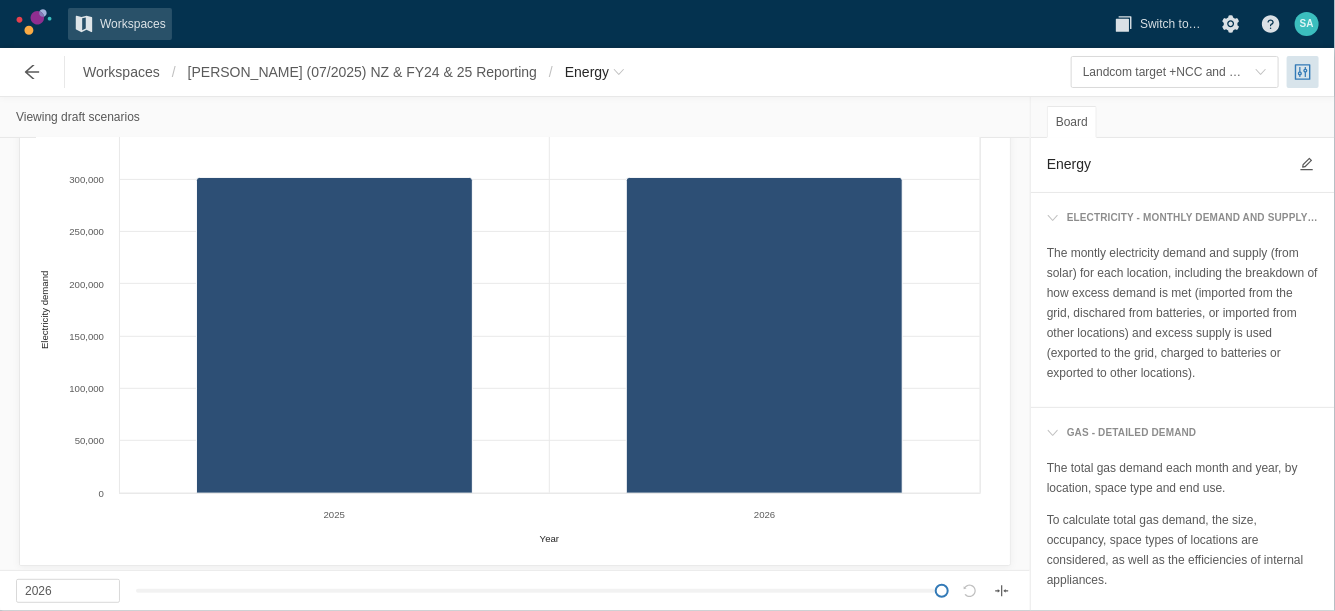 scroll, scrollTop: 0, scrollLeft: 0, axis: both 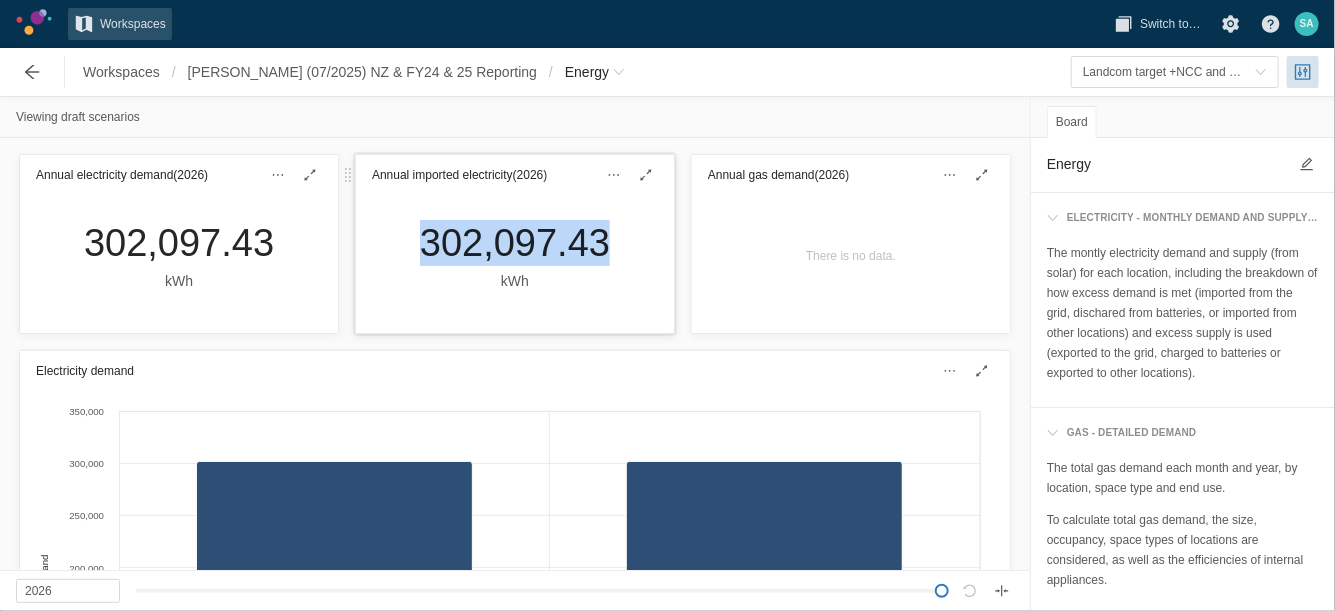 drag, startPoint x: 401, startPoint y: 235, endPoint x: 592, endPoint y: 249, distance: 191.5124 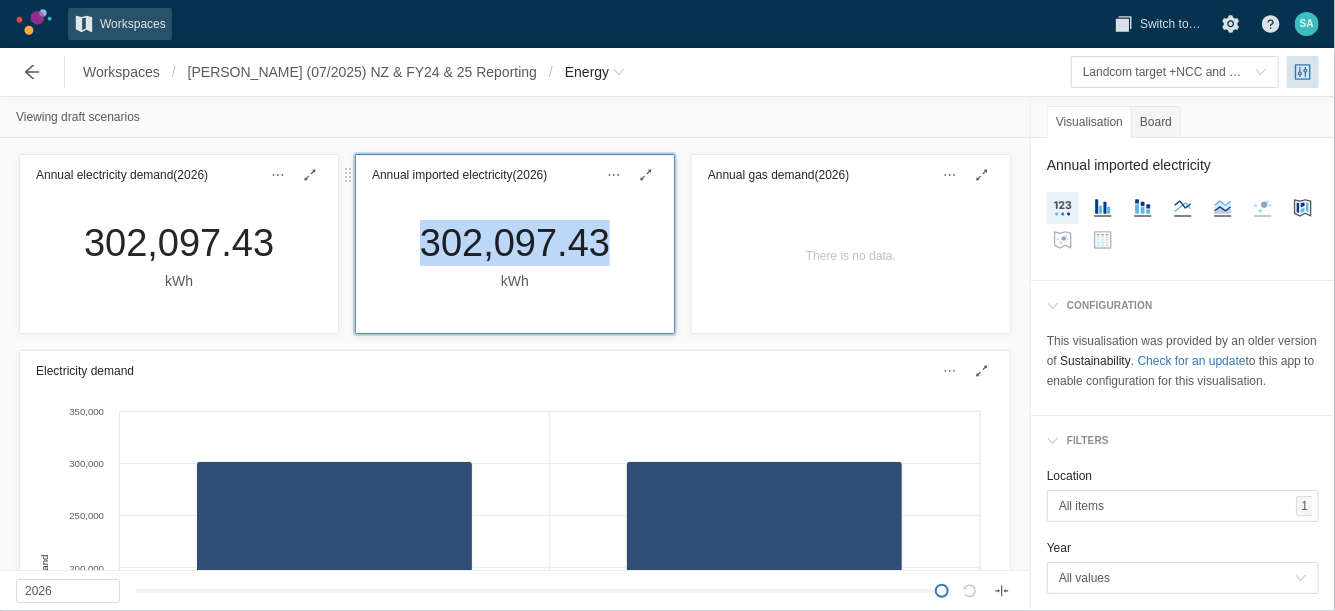 copy on "302,097.43" 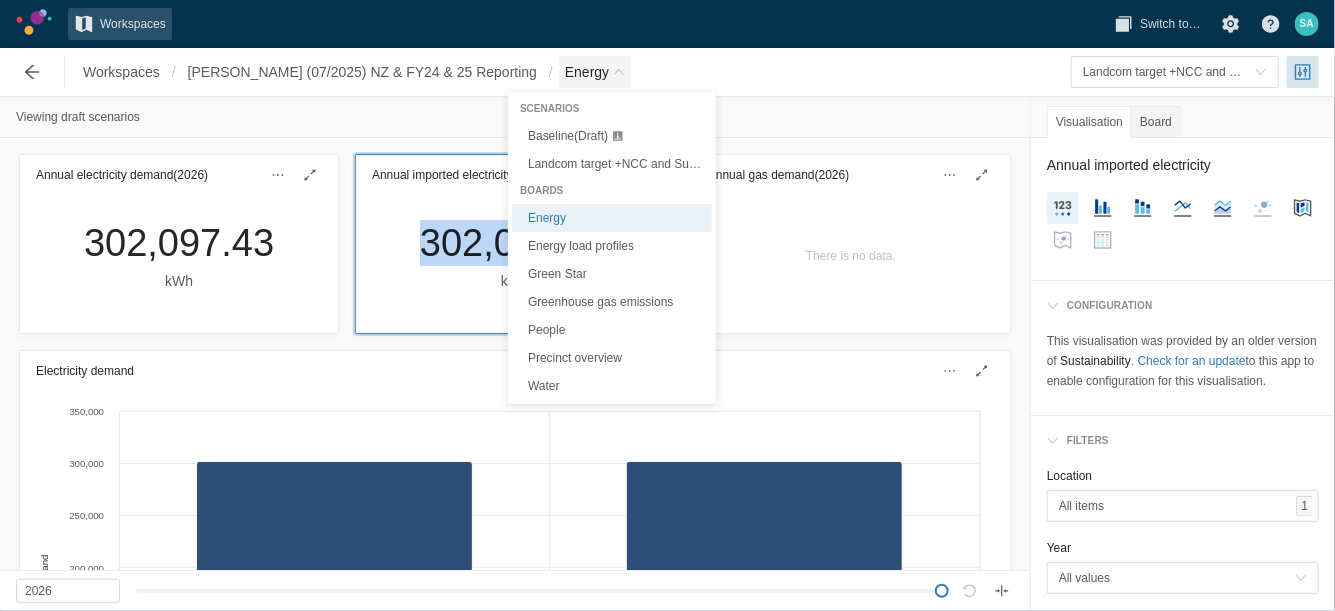 click on "Energy" at bounding box center (595, 72) 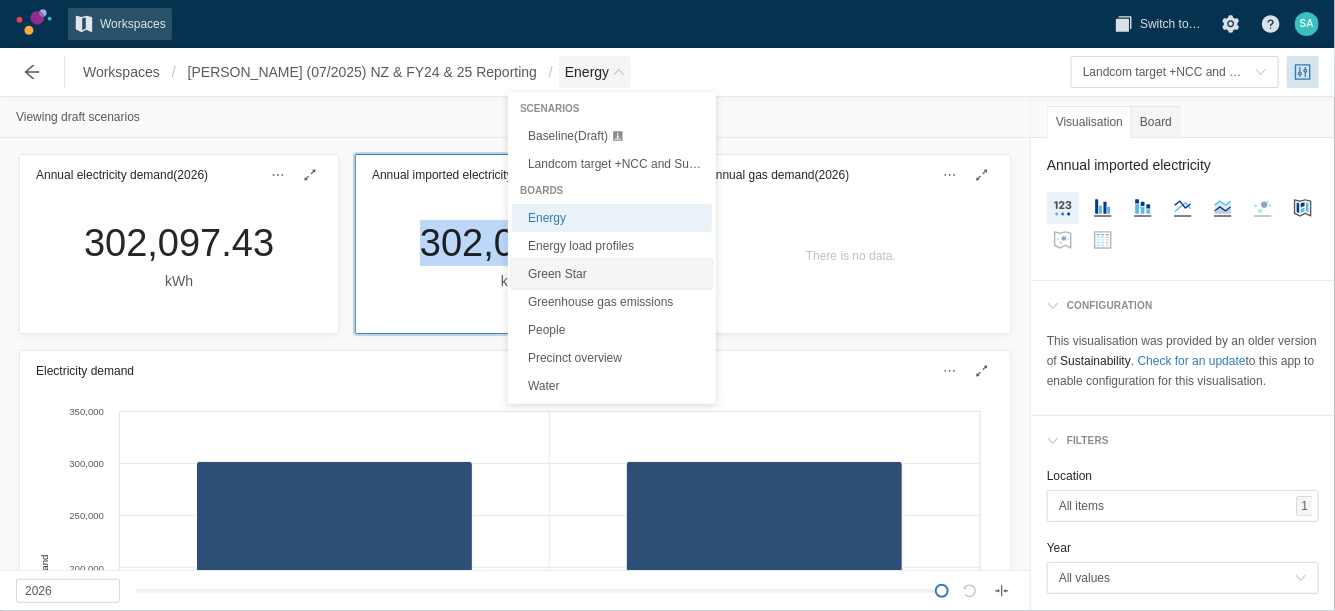 click on "Green Star" at bounding box center [612, 274] 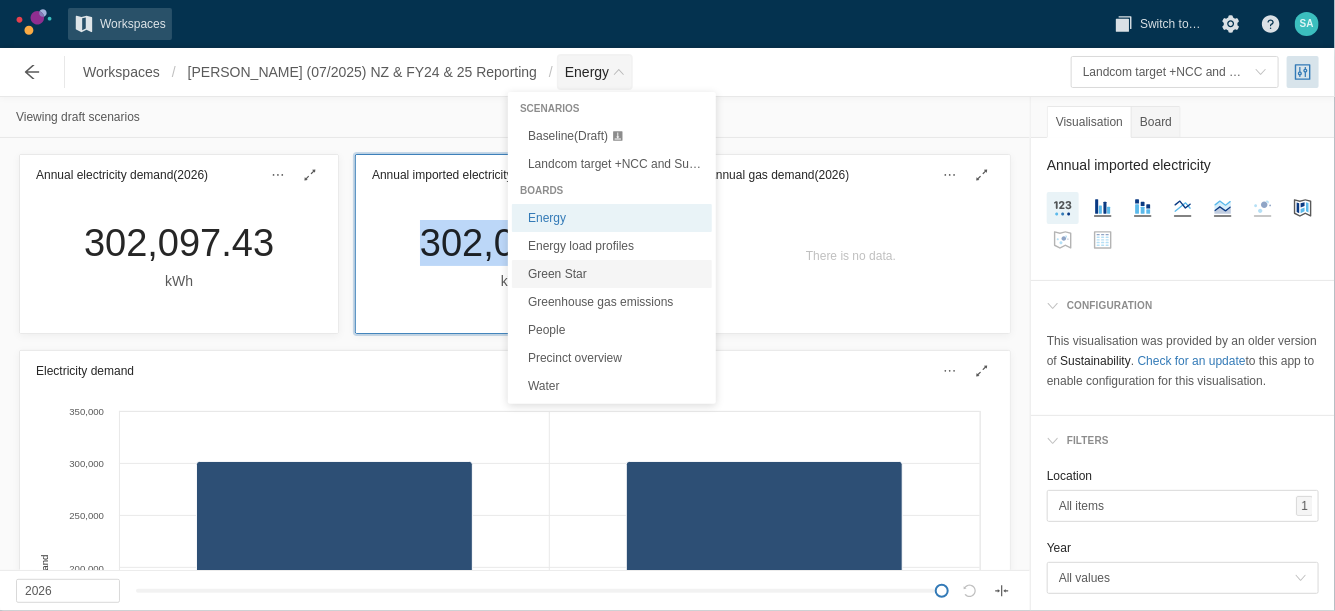 type on "Green Star" 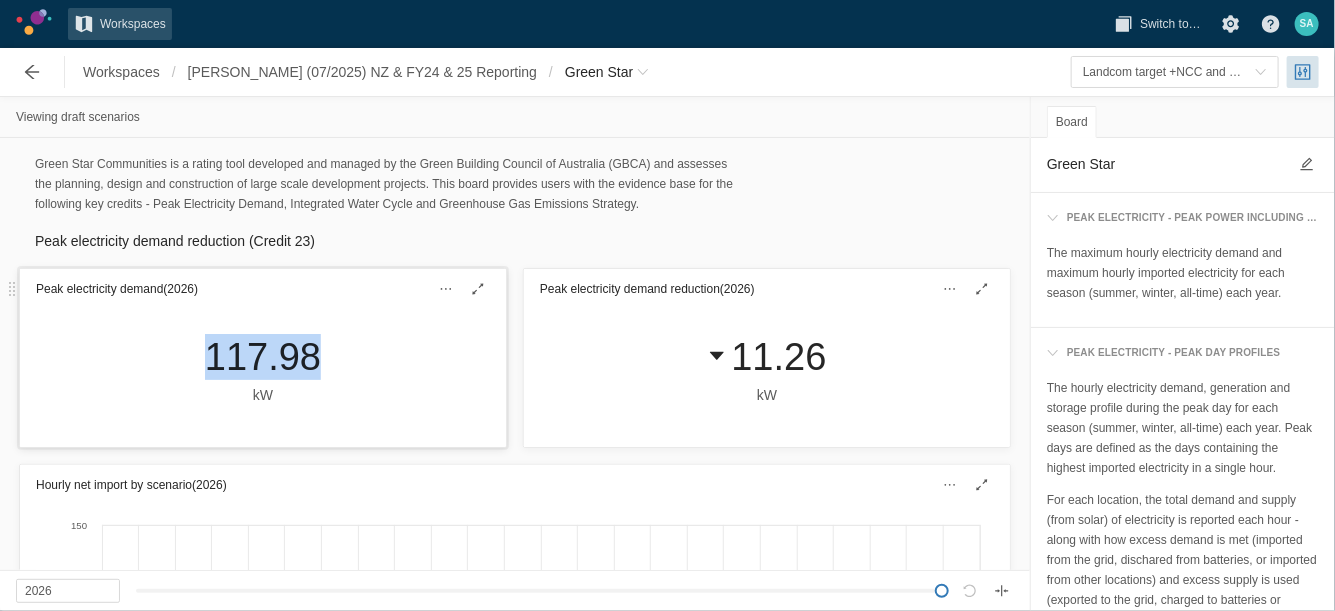 drag, startPoint x: 195, startPoint y: 358, endPoint x: 303, endPoint y: 361, distance: 108.04166 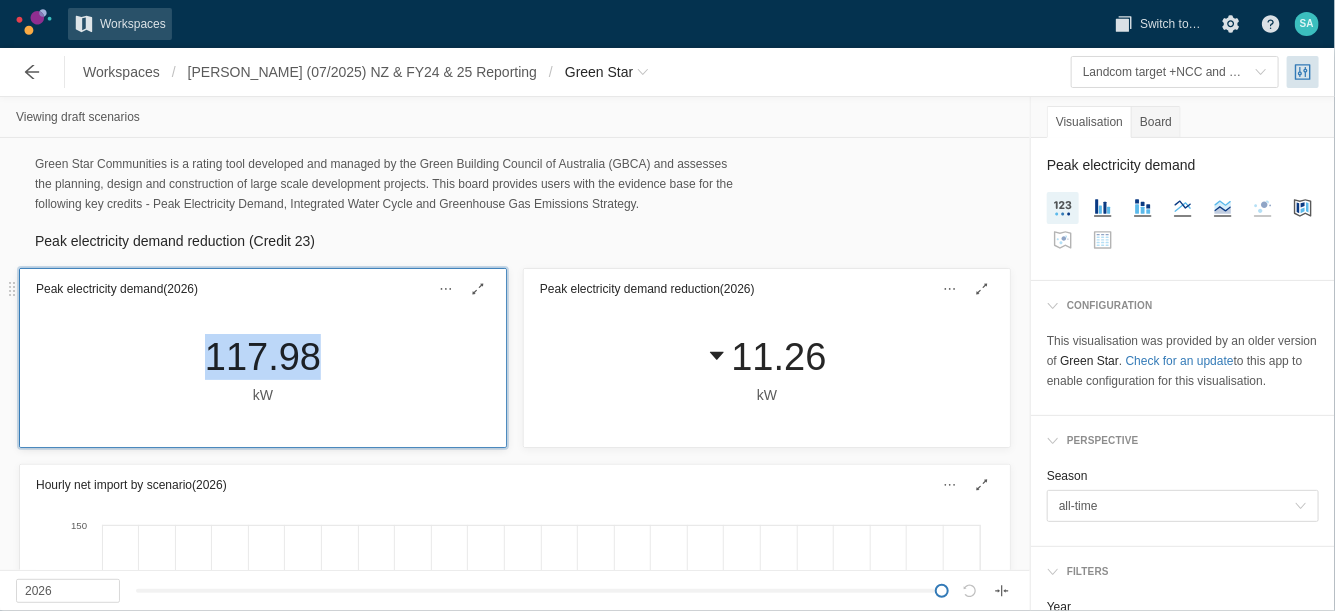 copy on "117.98" 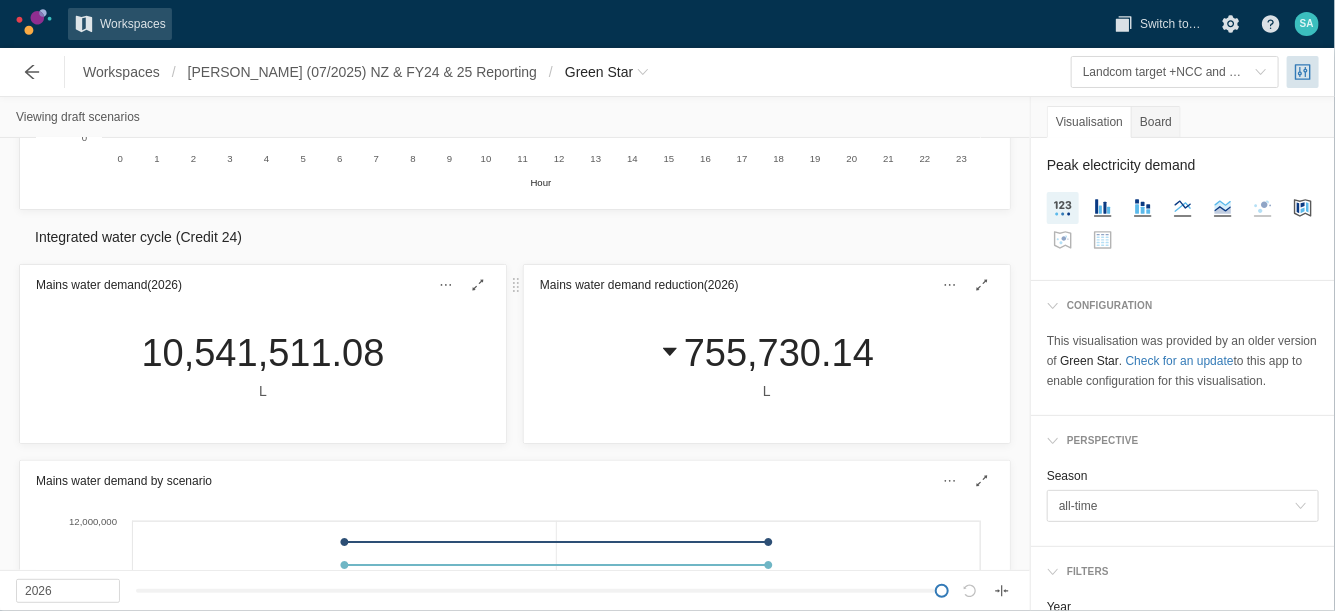 scroll, scrollTop: 756, scrollLeft: 0, axis: vertical 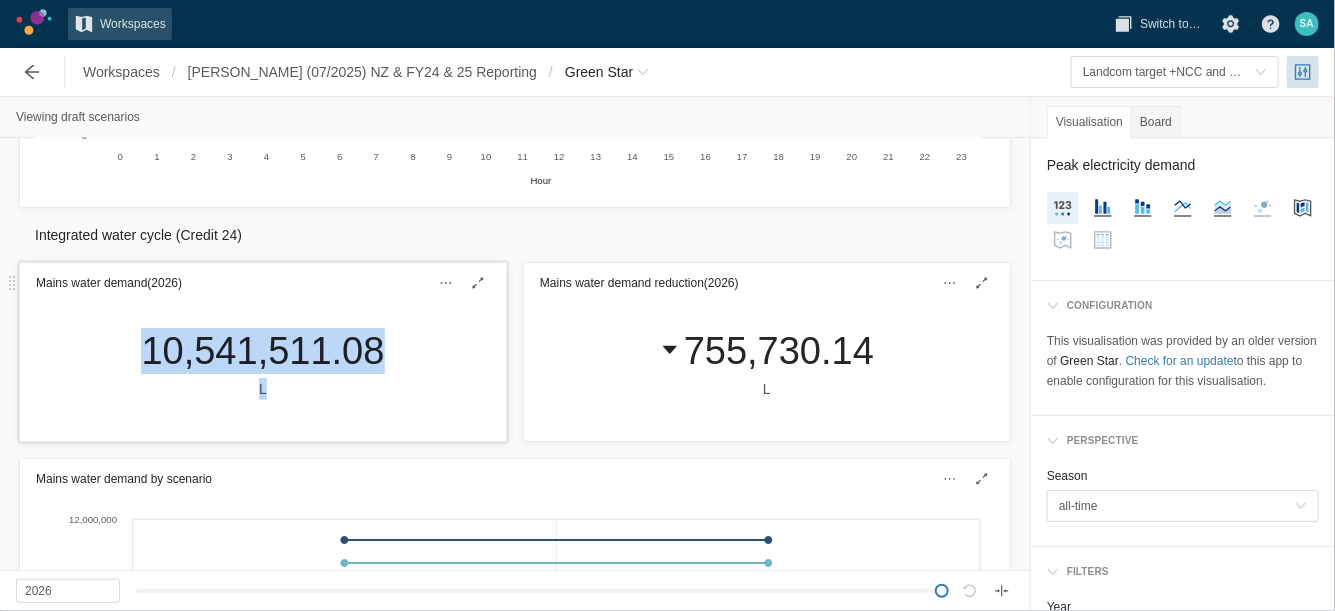 drag, startPoint x: 147, startPoint y: 345, endPoint x: 372, endPoint y: 377, distance: 227.26416 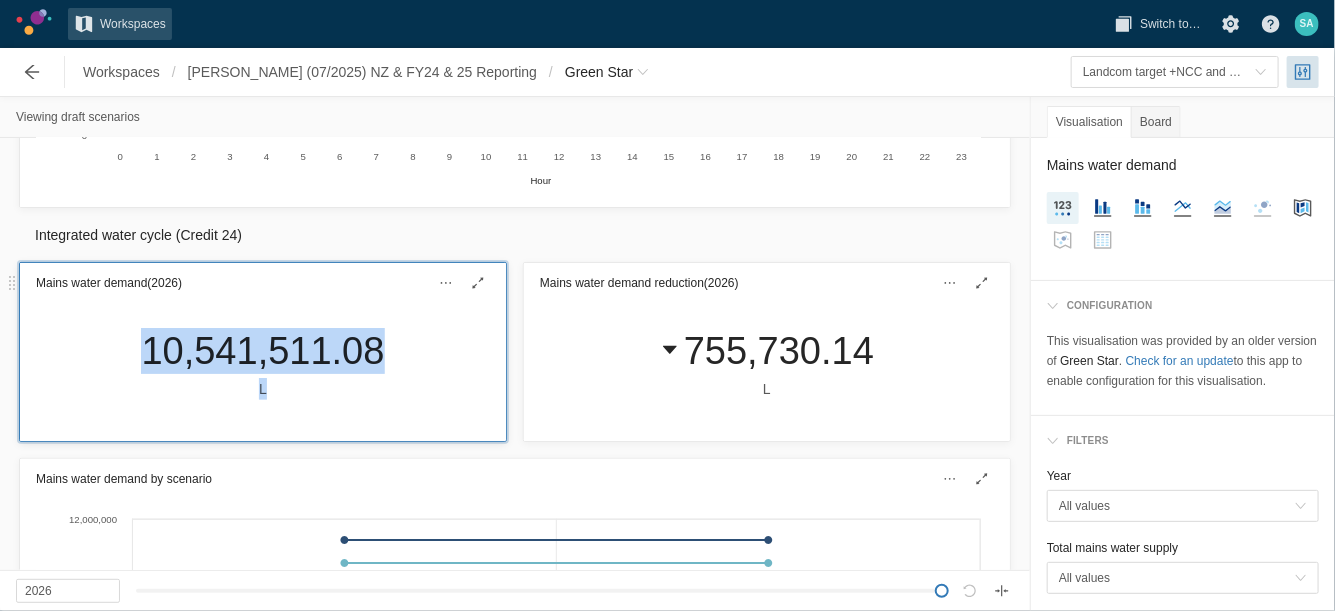 drag, startPoint x: 372, startPoint y: 377, endPoint x: 364, endPoint y: 361, distance: 17.888544 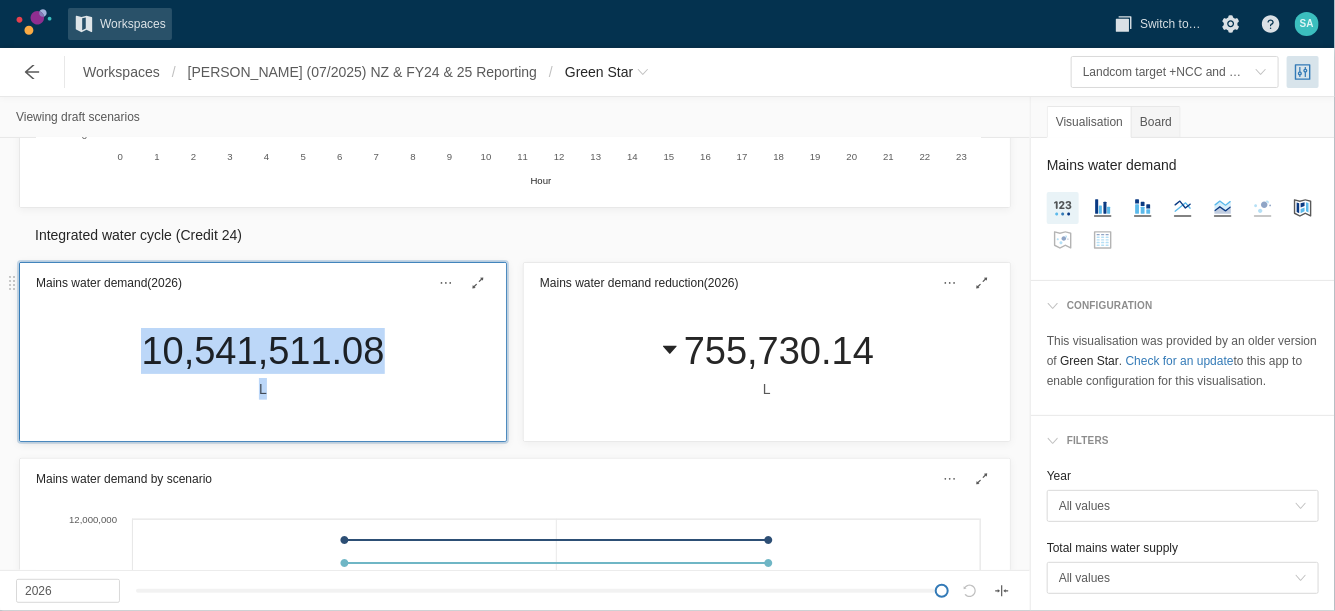 click on "10,541,511.08" at bounding box center (262, 351) 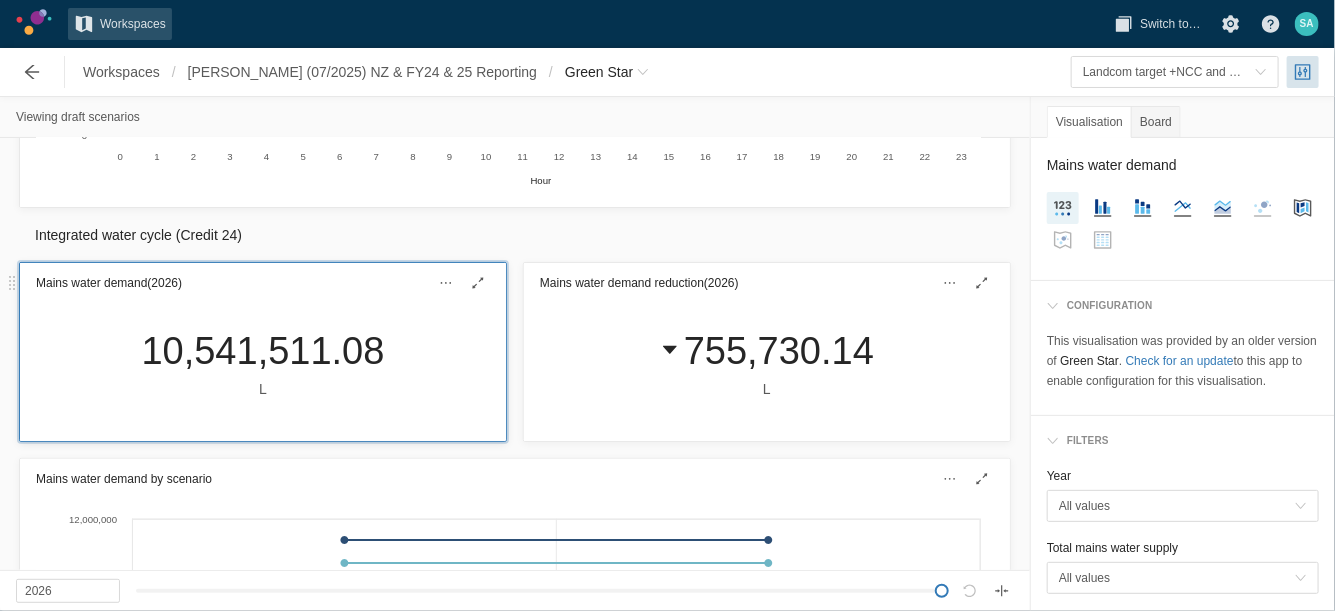 click on "10,541,511.08" at bounding box center (262, 351) 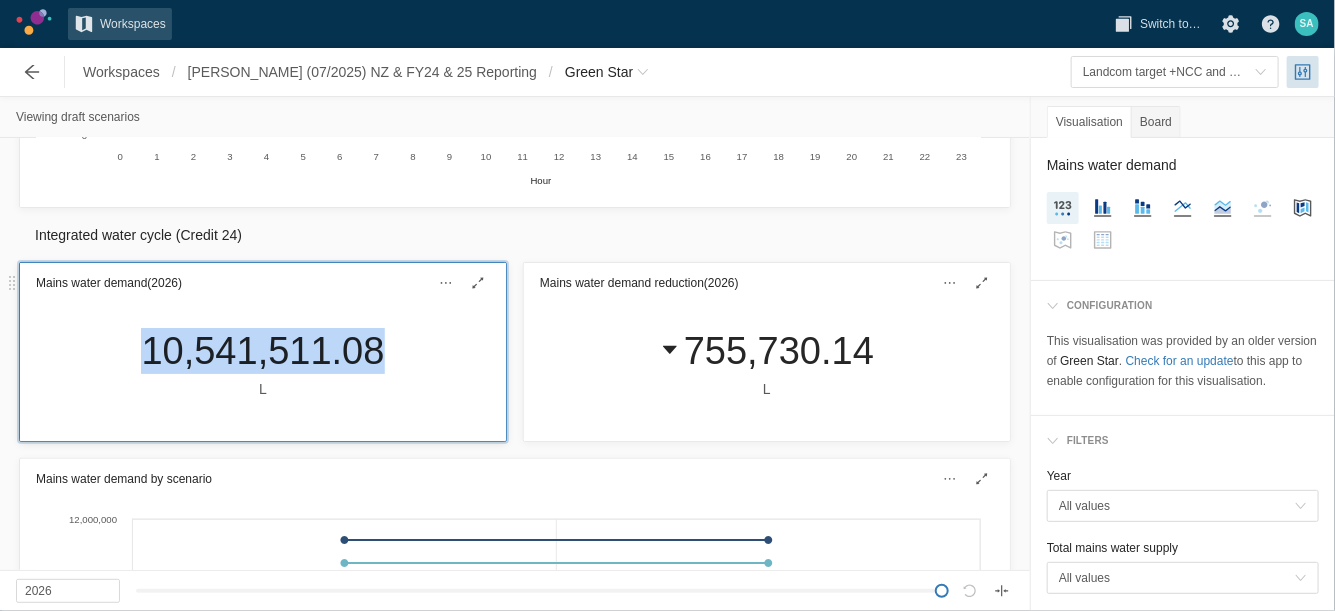 click on "10,541,511.08" at bounding box center [262, 351] 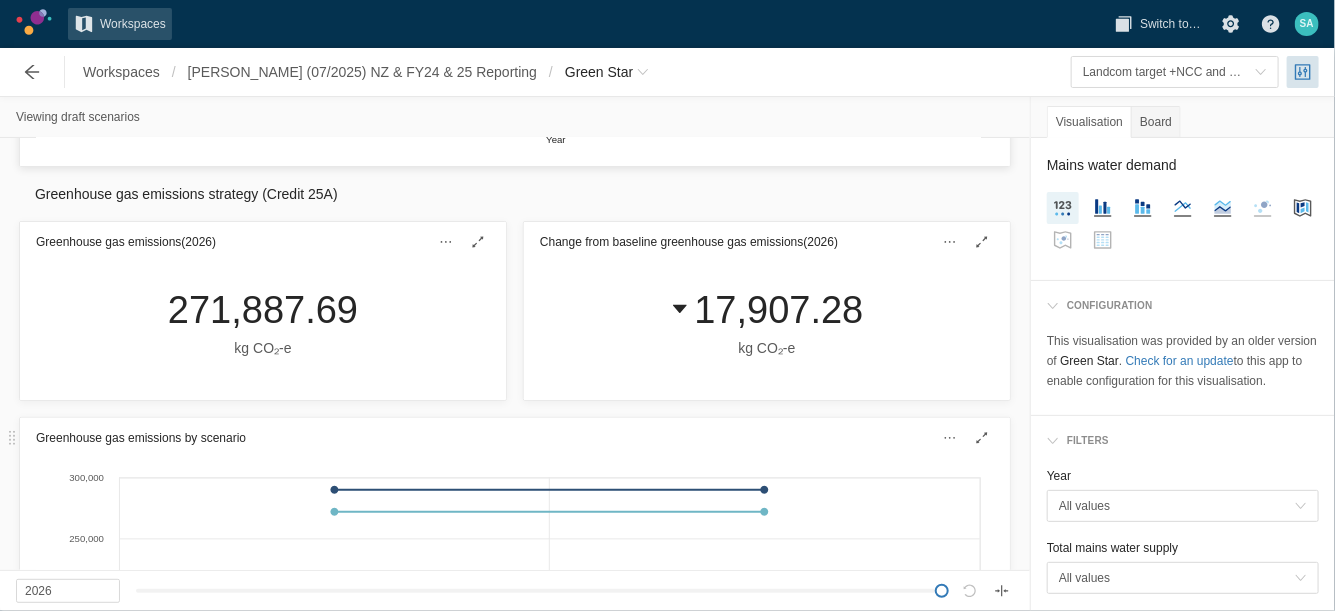 scroll, scrollTop: 1558, scrollLeft: 0, axis: vertical 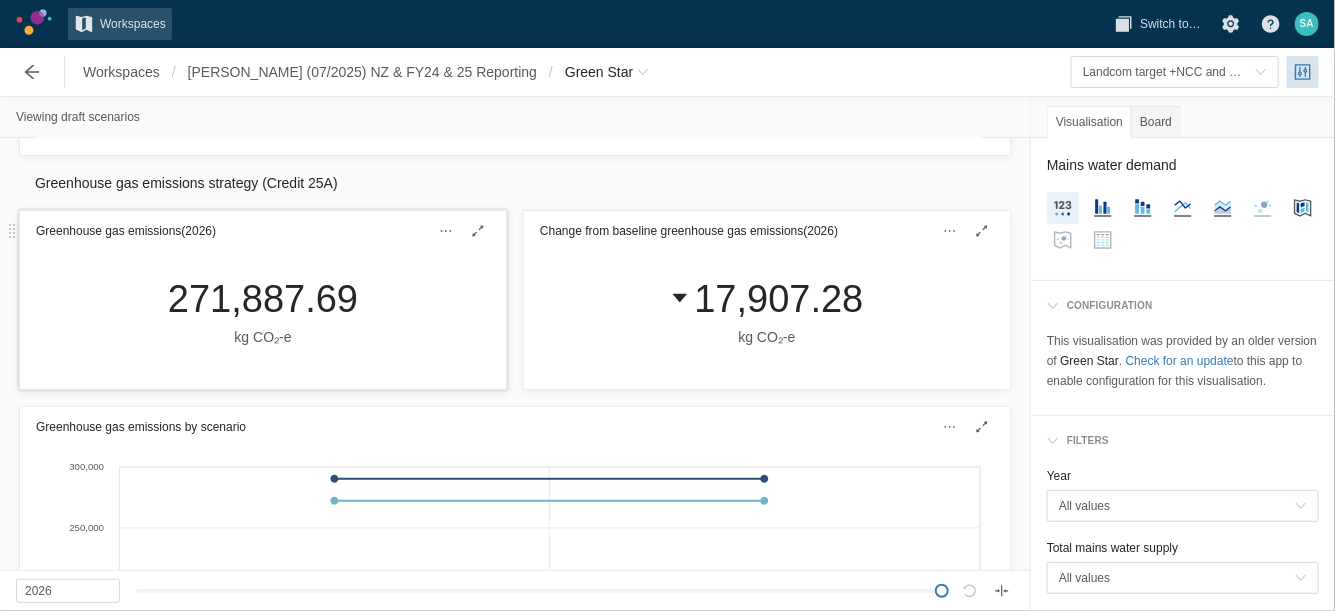 click on "271,887.69" at bounding box center [263, 299] 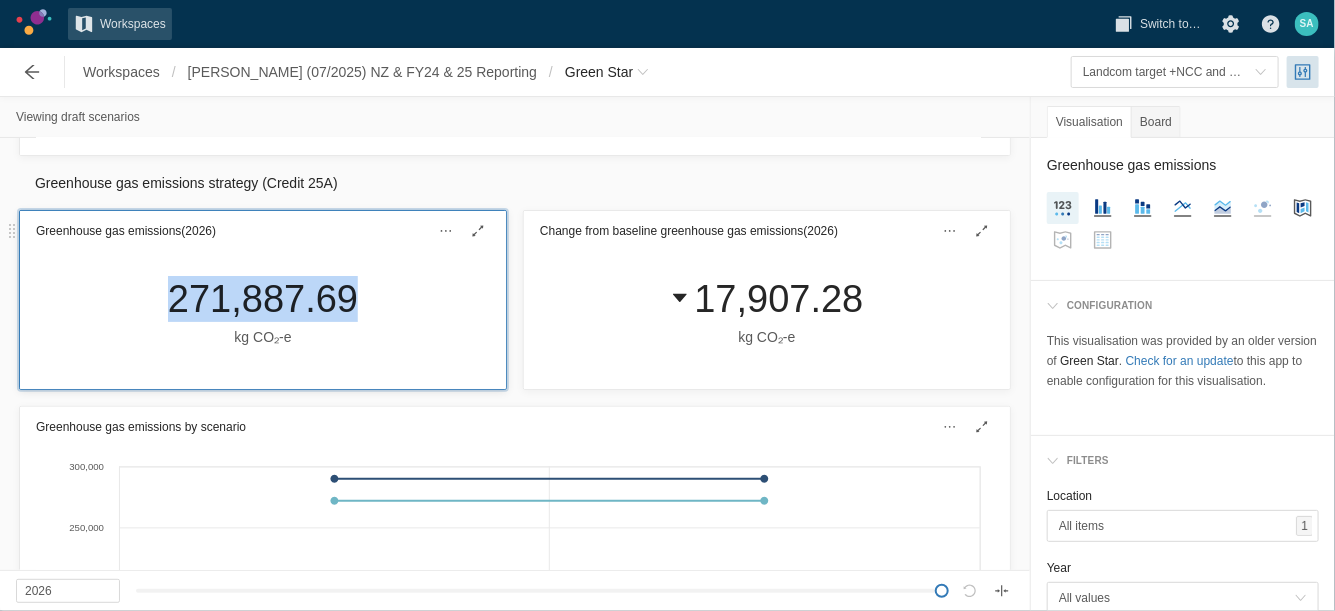 click on "271,887.69" at bounding box center (263, 299) 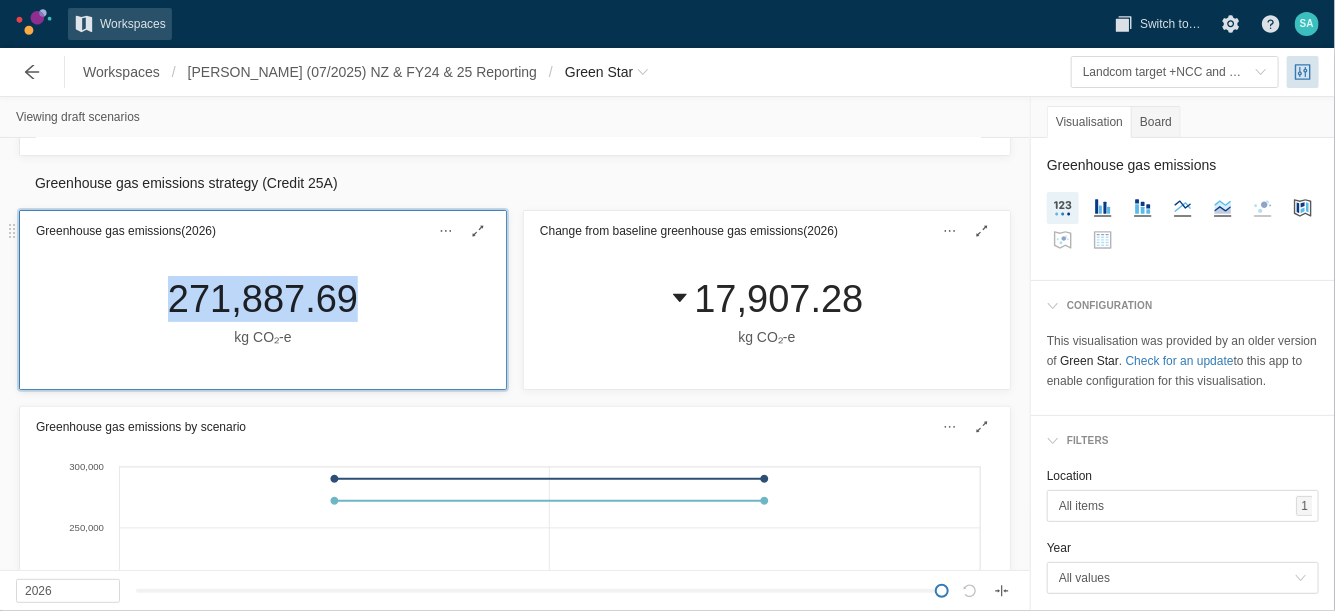 copy on "271,887.69" 